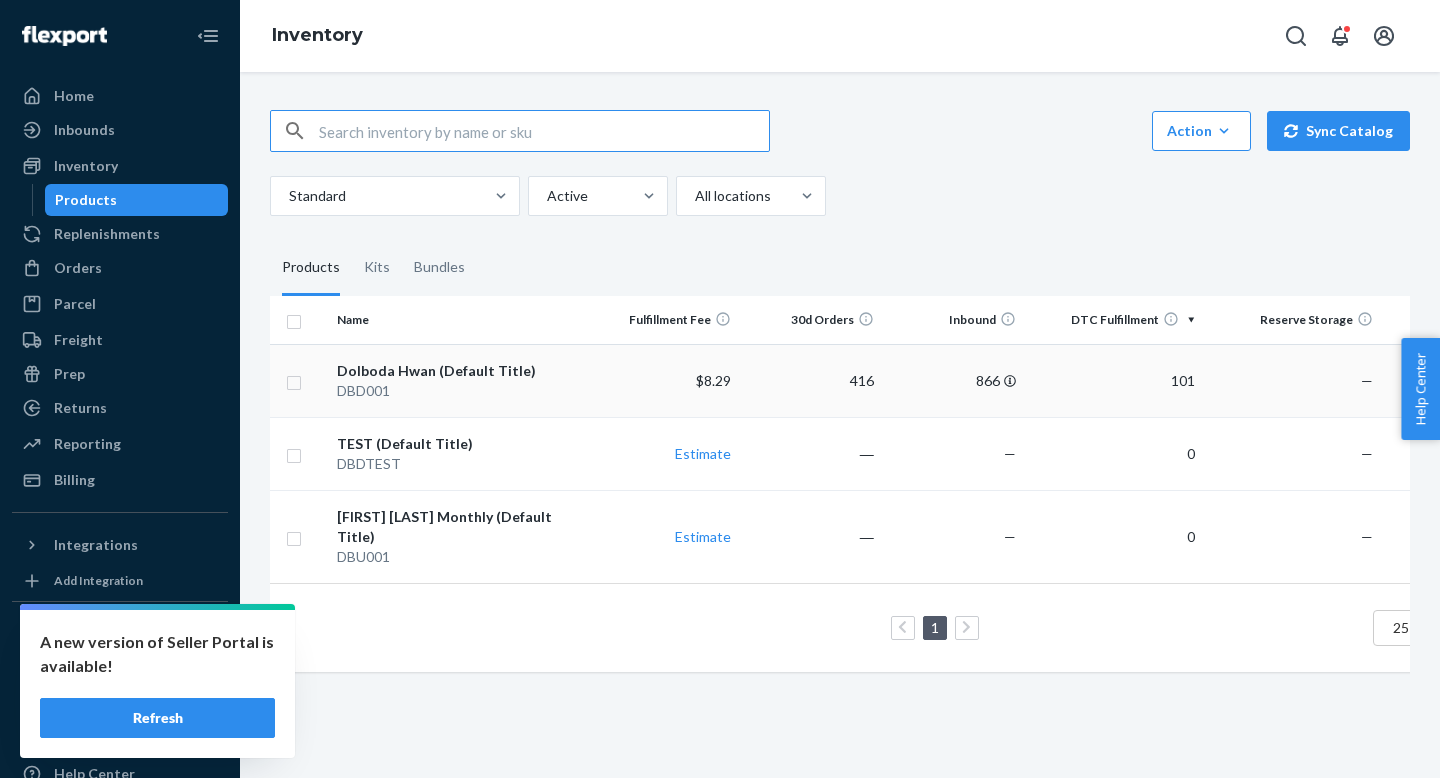scroll, scrollTop: 0, scrollLeft: 0, axis: both 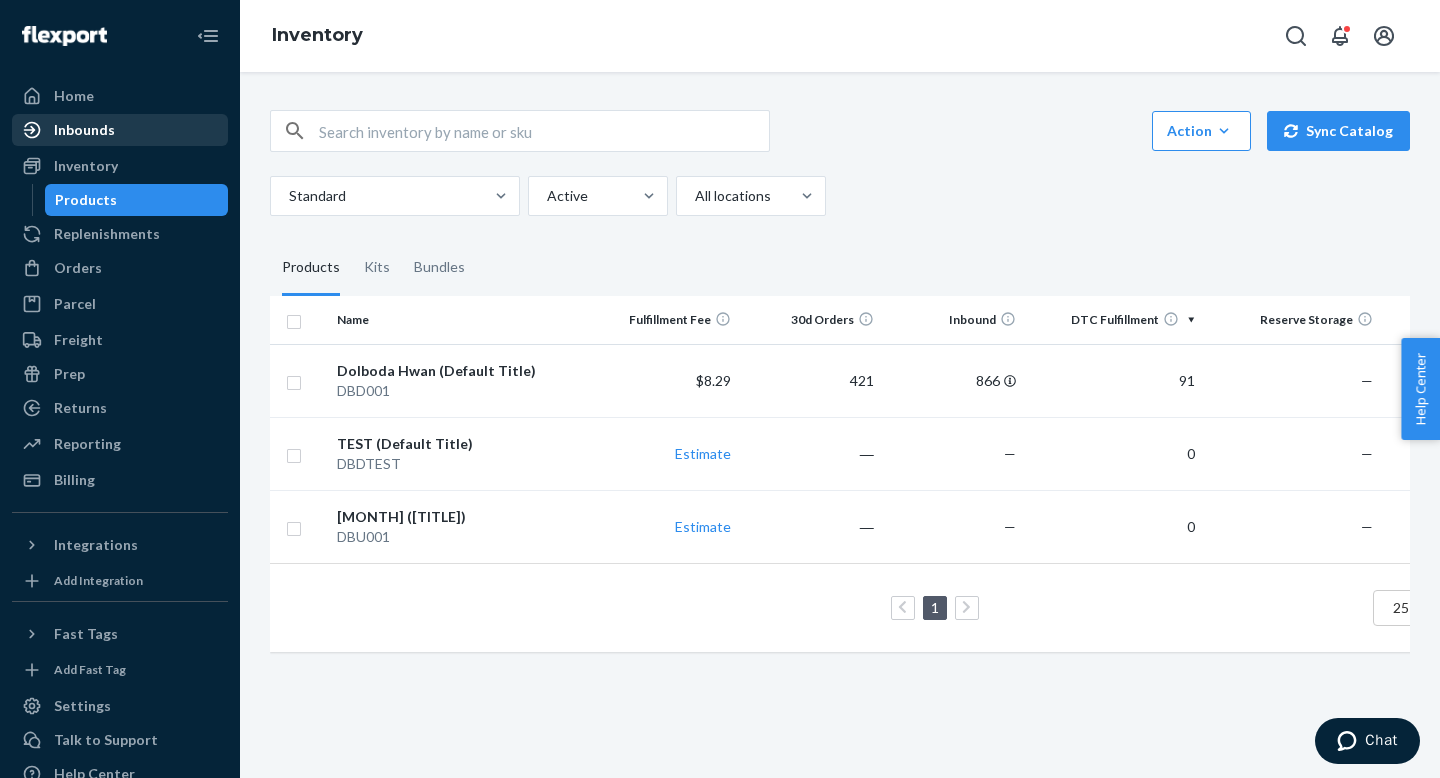 click on "Inbounds" at bounding box center (84, 130) 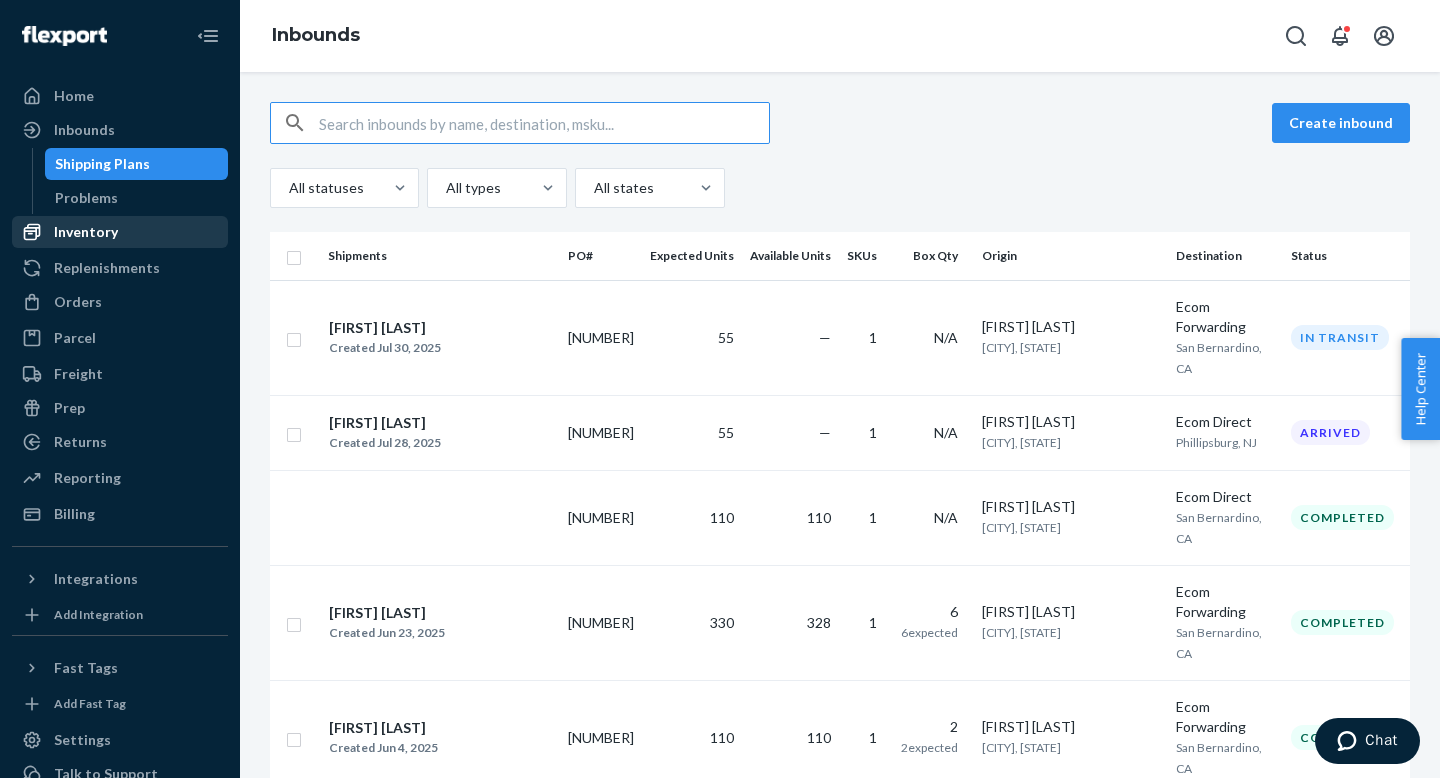 click on "Inventory" at bounding box center (86, 232) 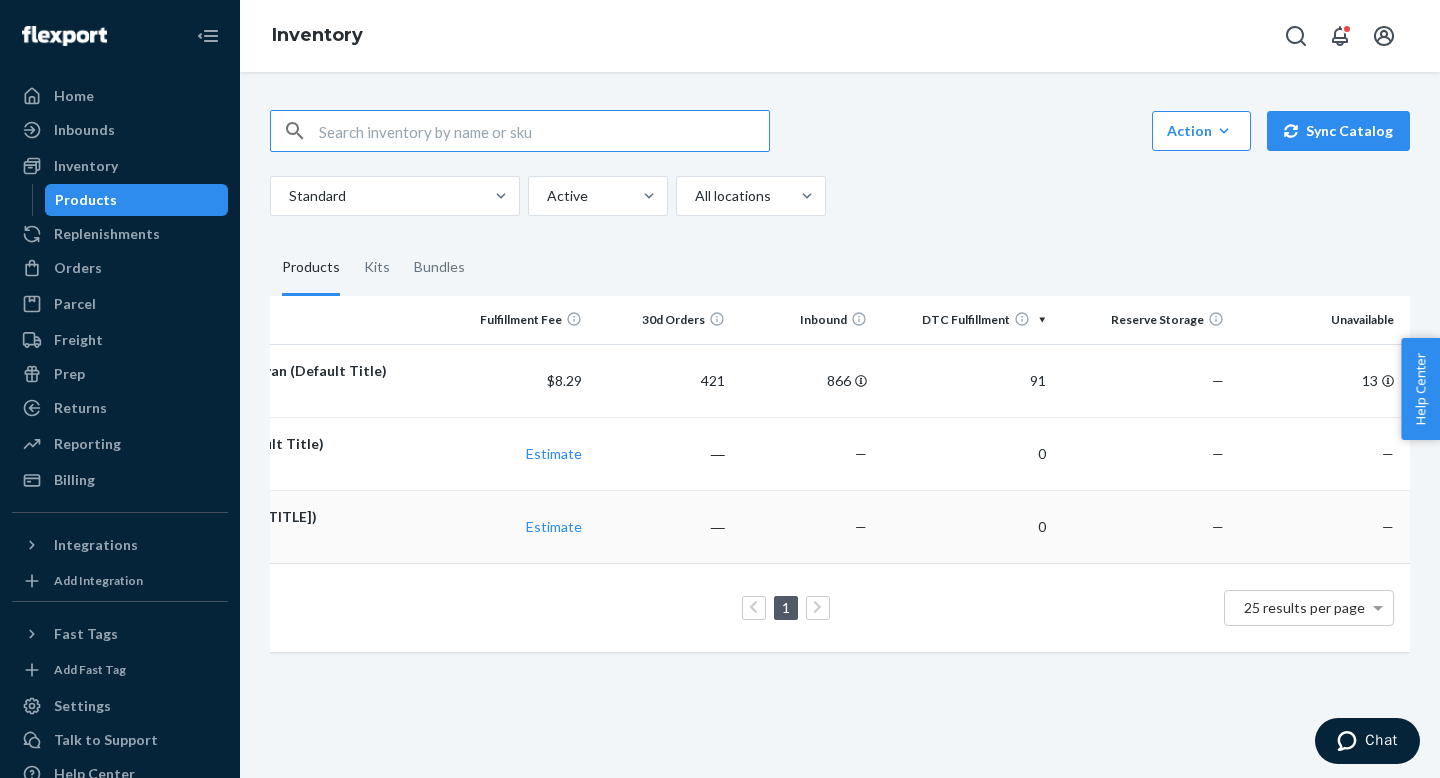 scroll, scrollTop: 0, scrollLeft: 0, axis: both 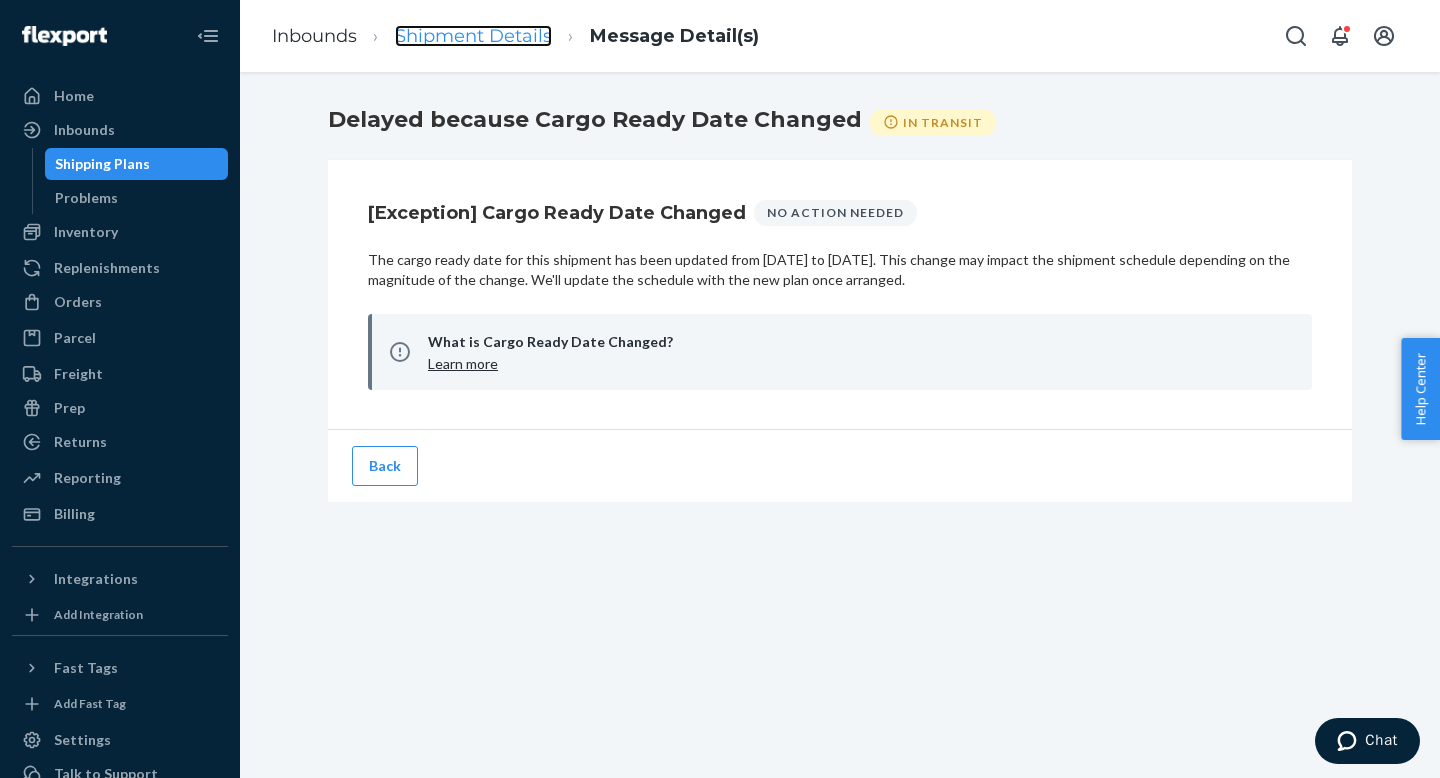 click on "Shipment Details" at bounding box center [473, 36] 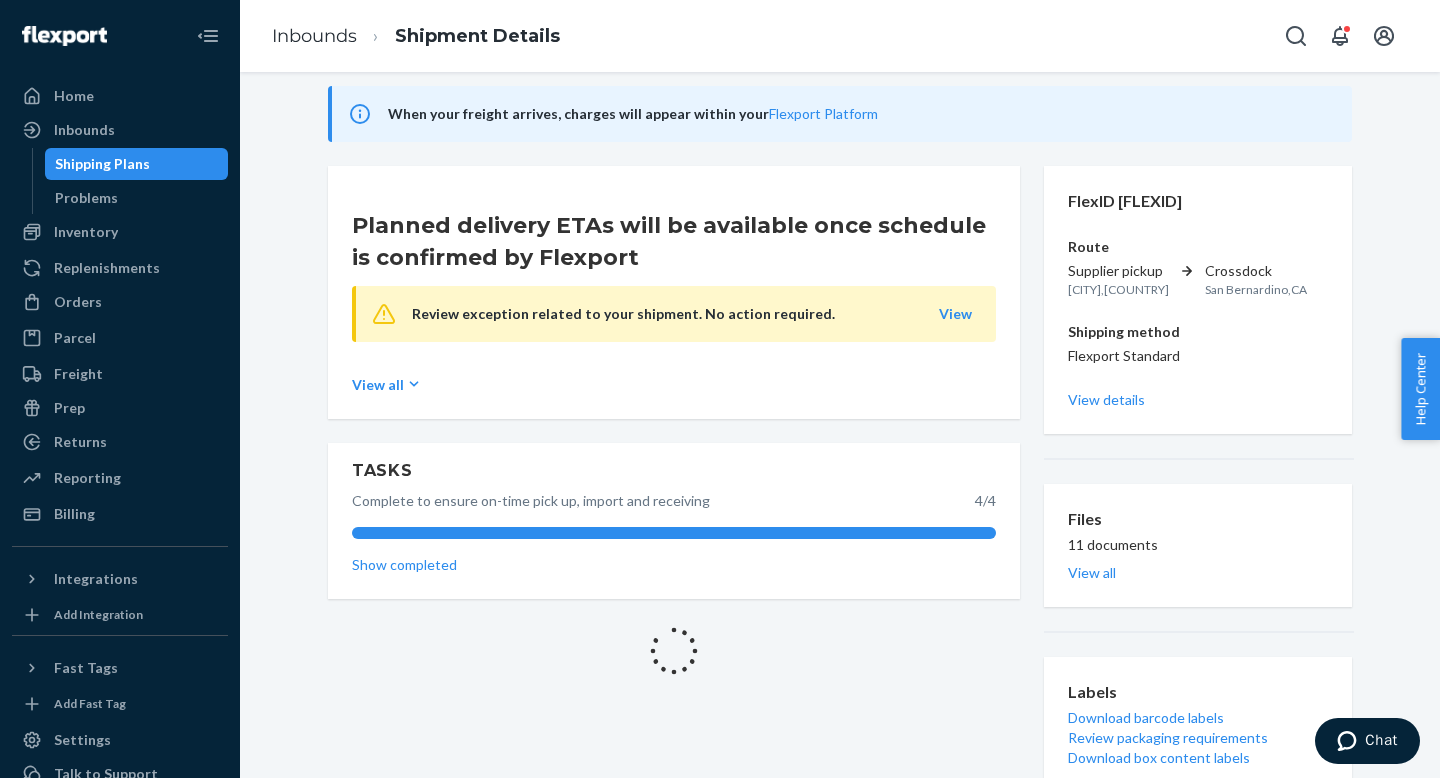 scroll, scrollTop: 82, scrollLeft: 0, axis: vertical 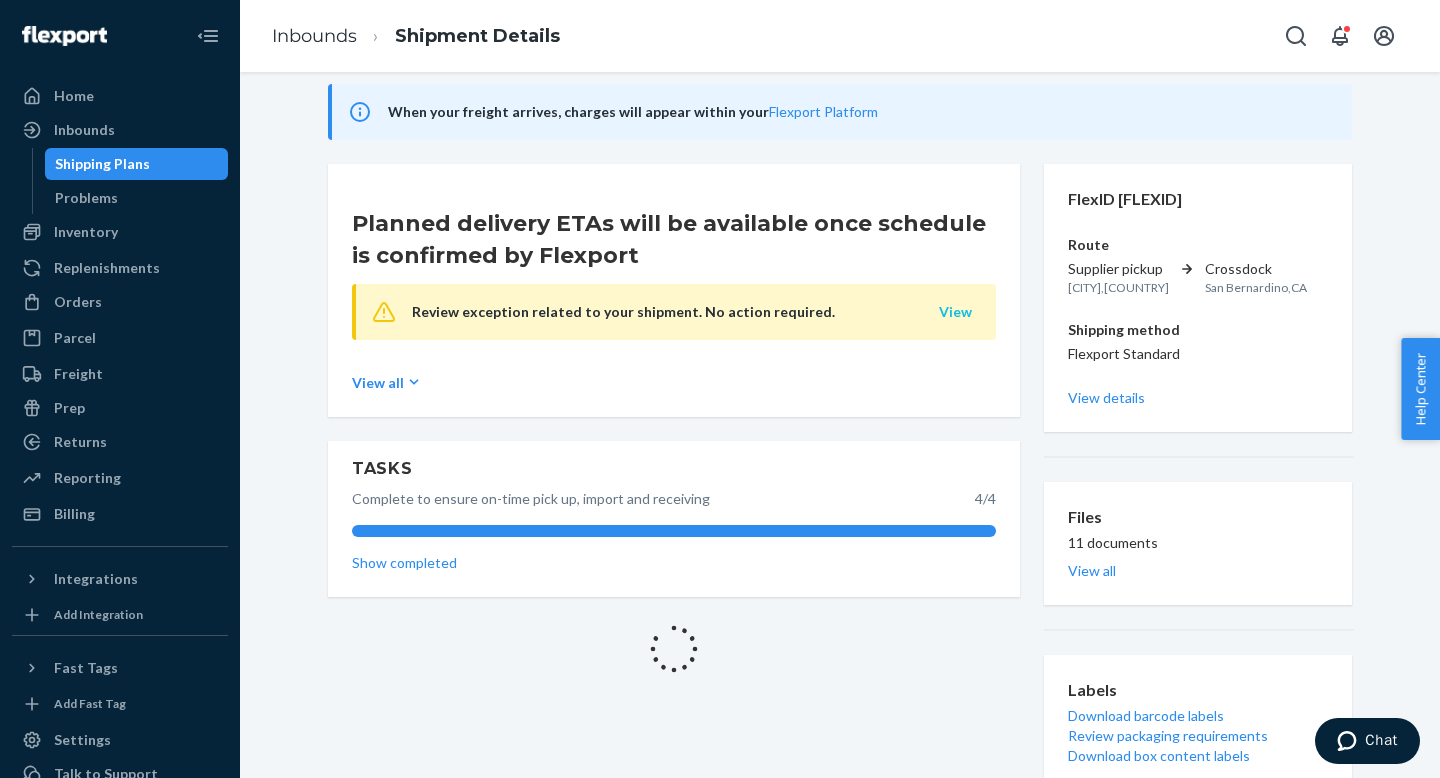 click on "View" at bounding box center (955, 311) 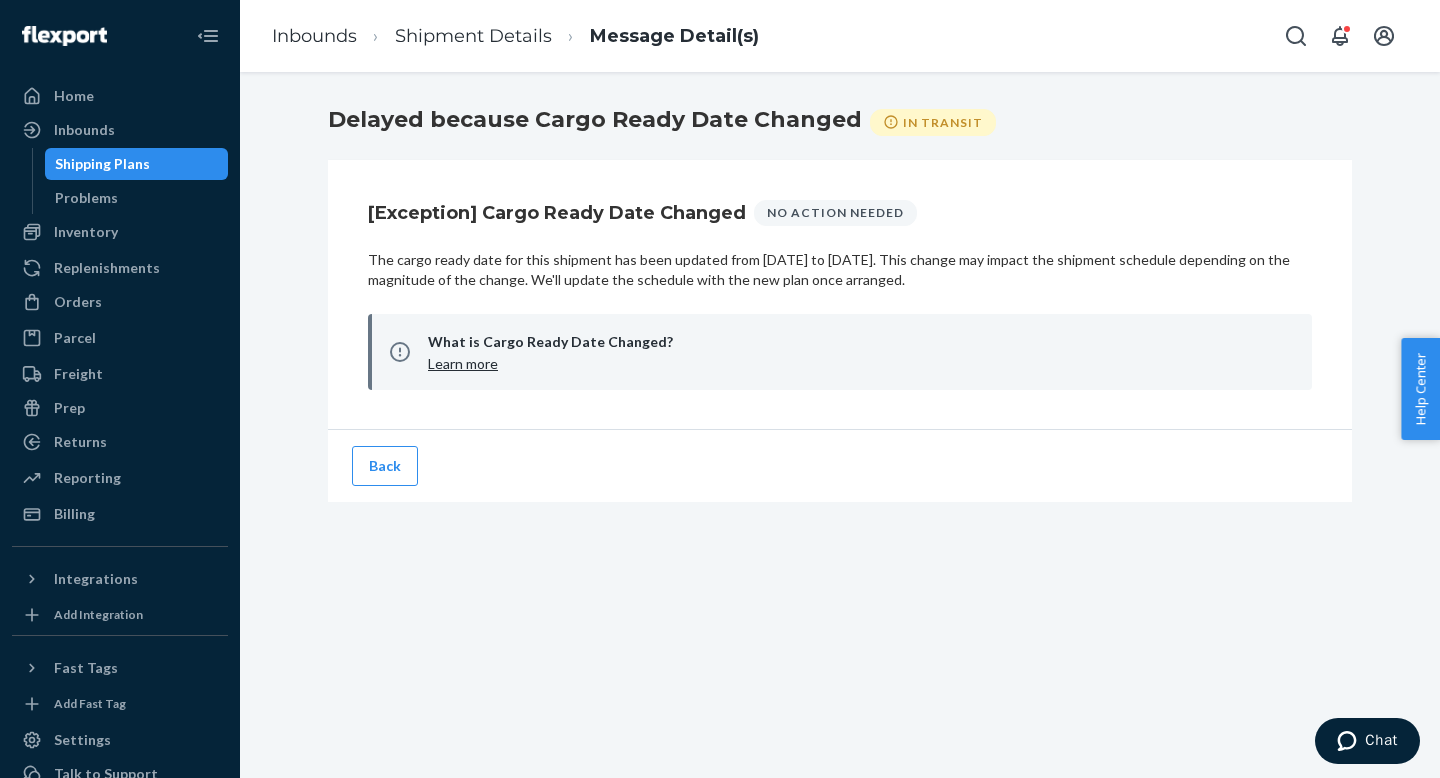 scroll, scrollTop: 0, scrollLeft: 0, axis: both 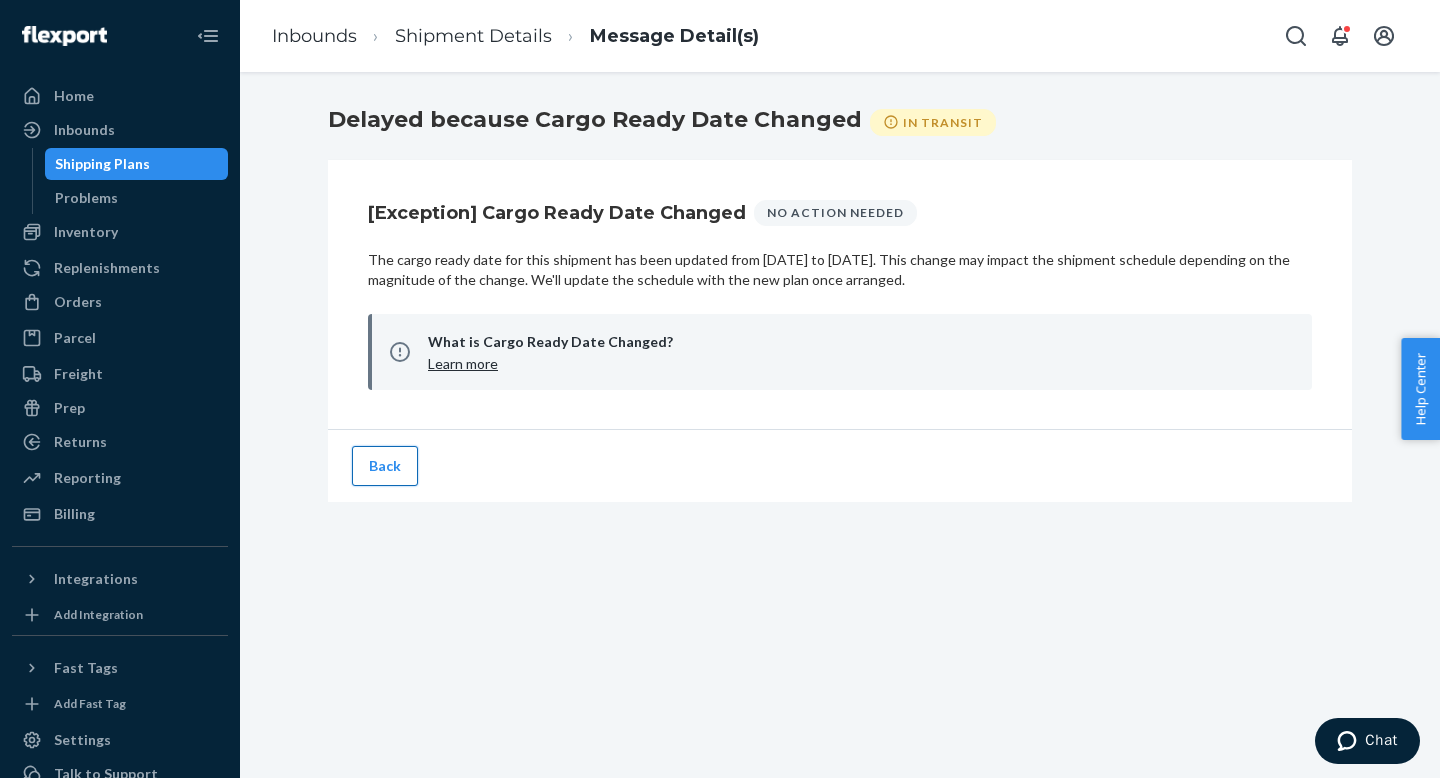 click on "Back" at bounding box center (385, 466) 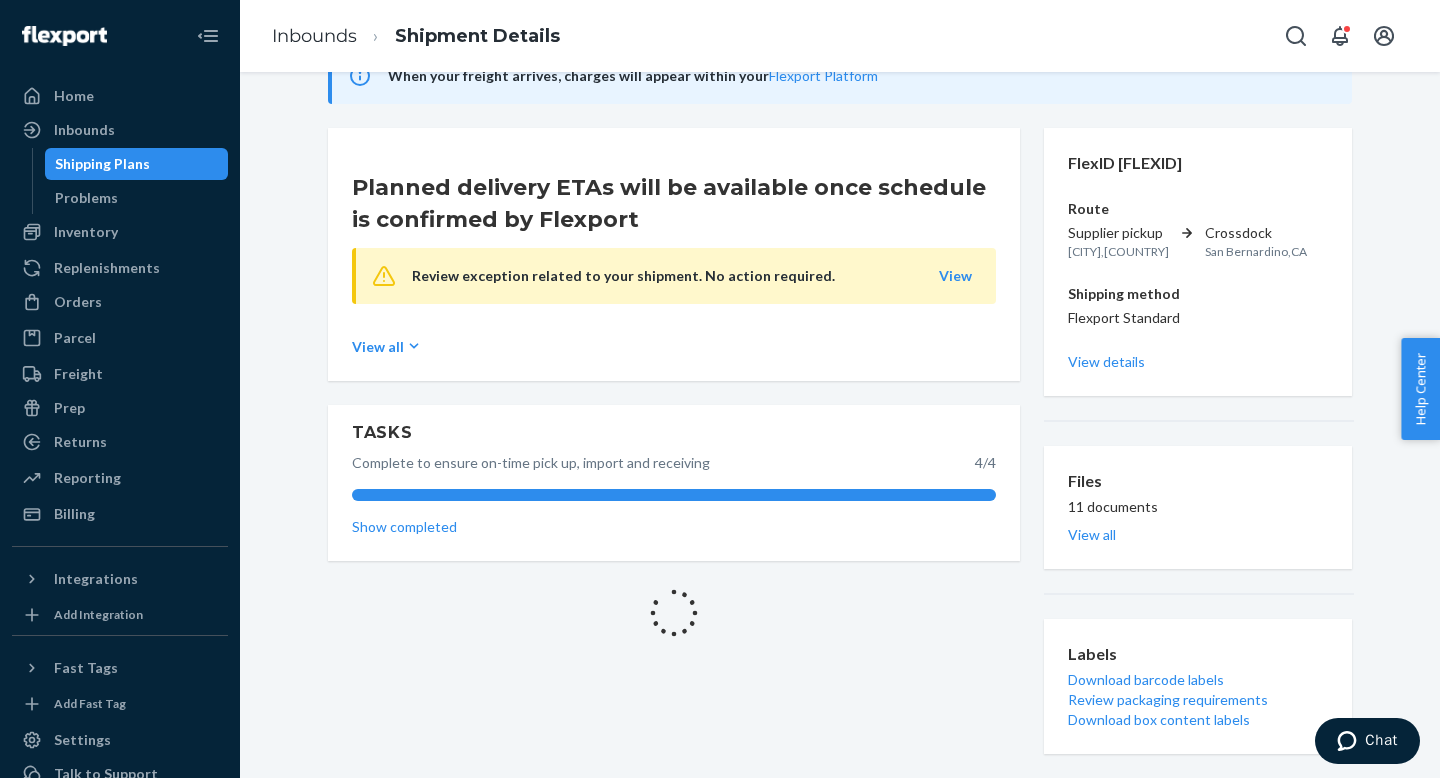 scroll, scrollTop: 100, scrollLeft: 0, axis: vertical 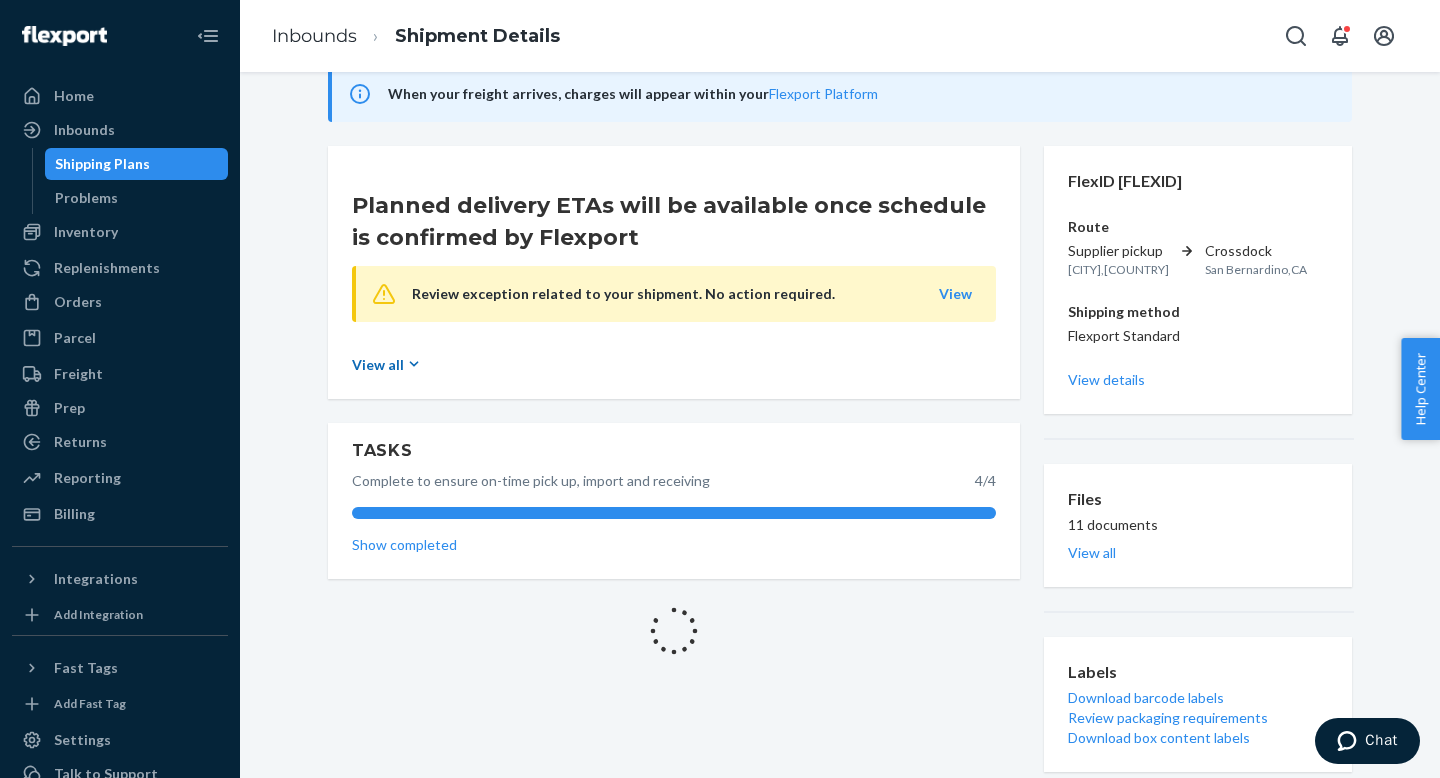 click 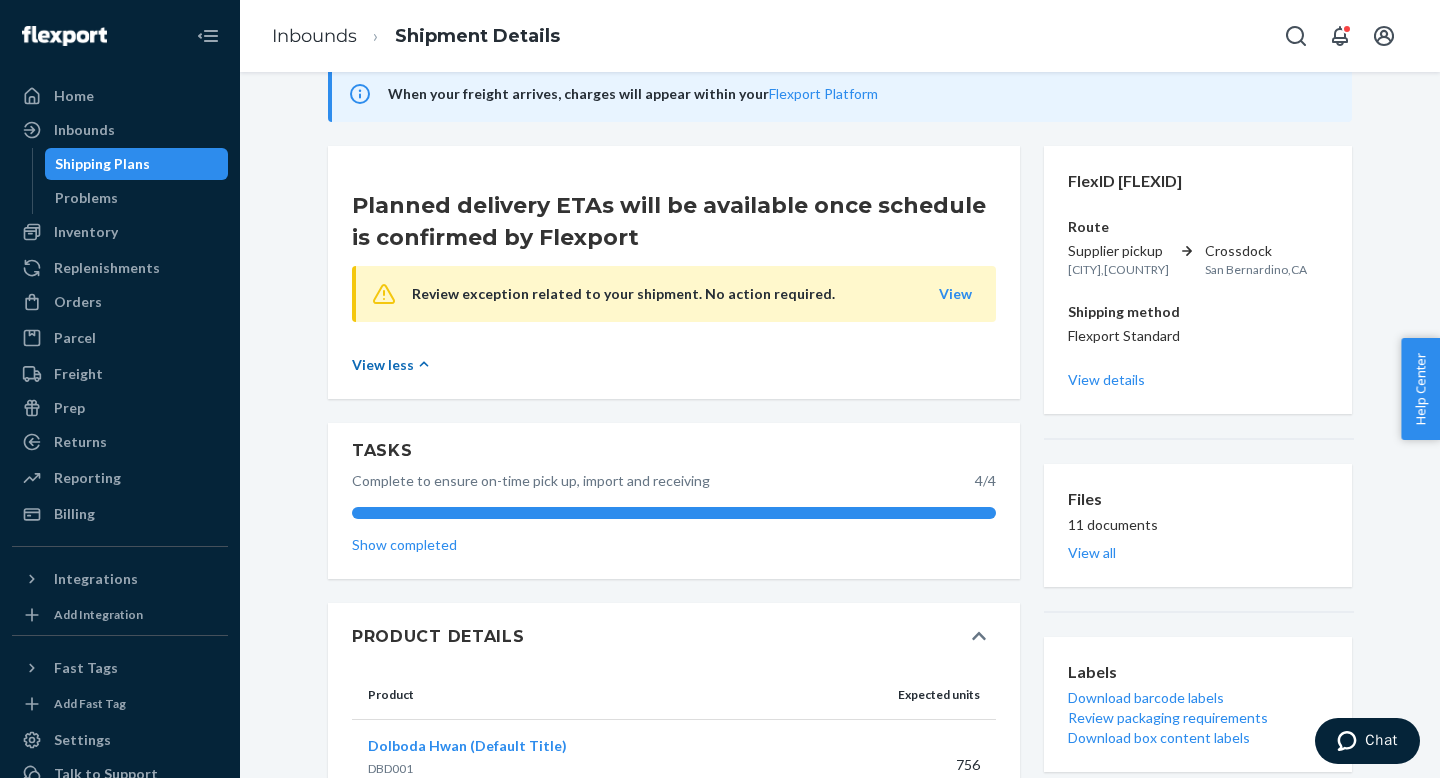 scroll, scrollTop: 98, scrollLeft: 0, axis: vertical 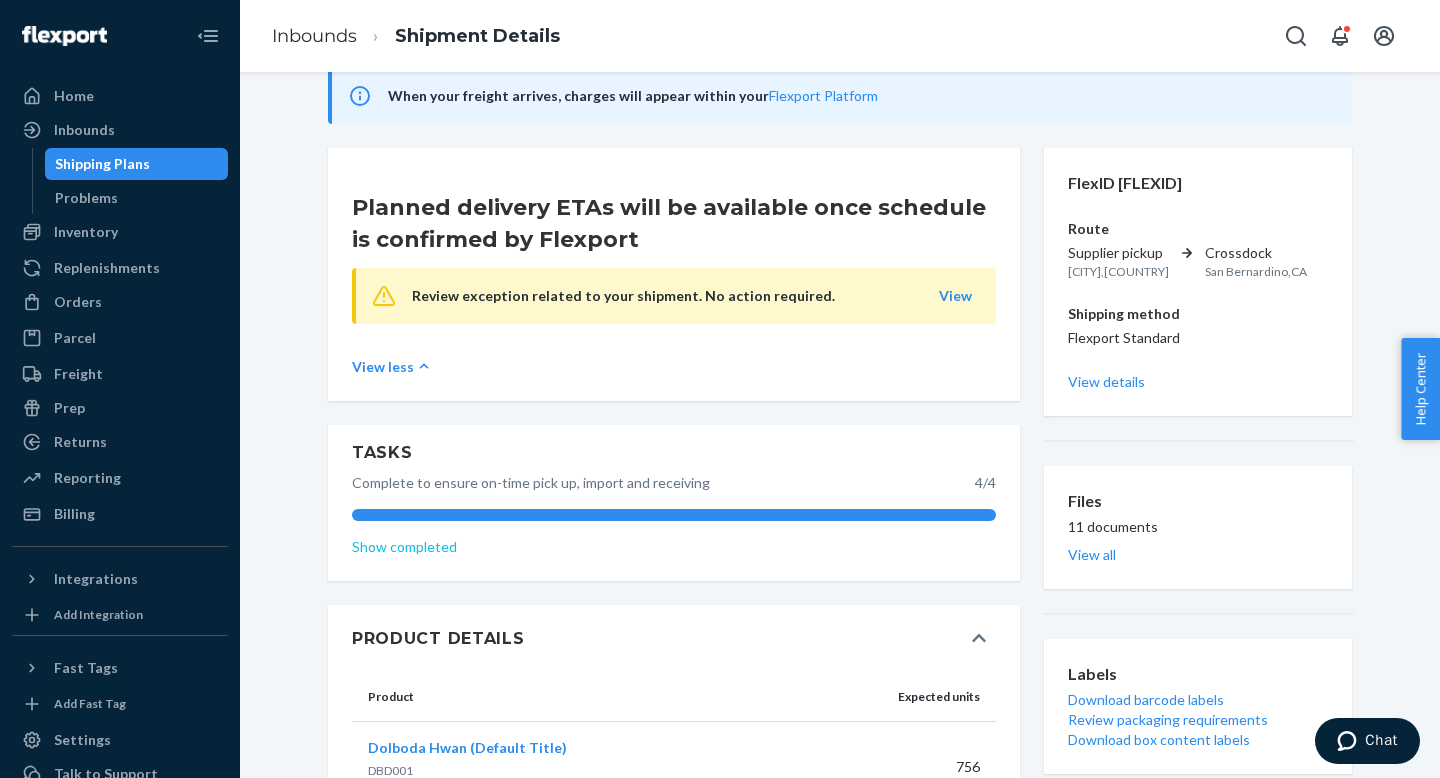 click on "Show completed" at bounding box center (674, 547) 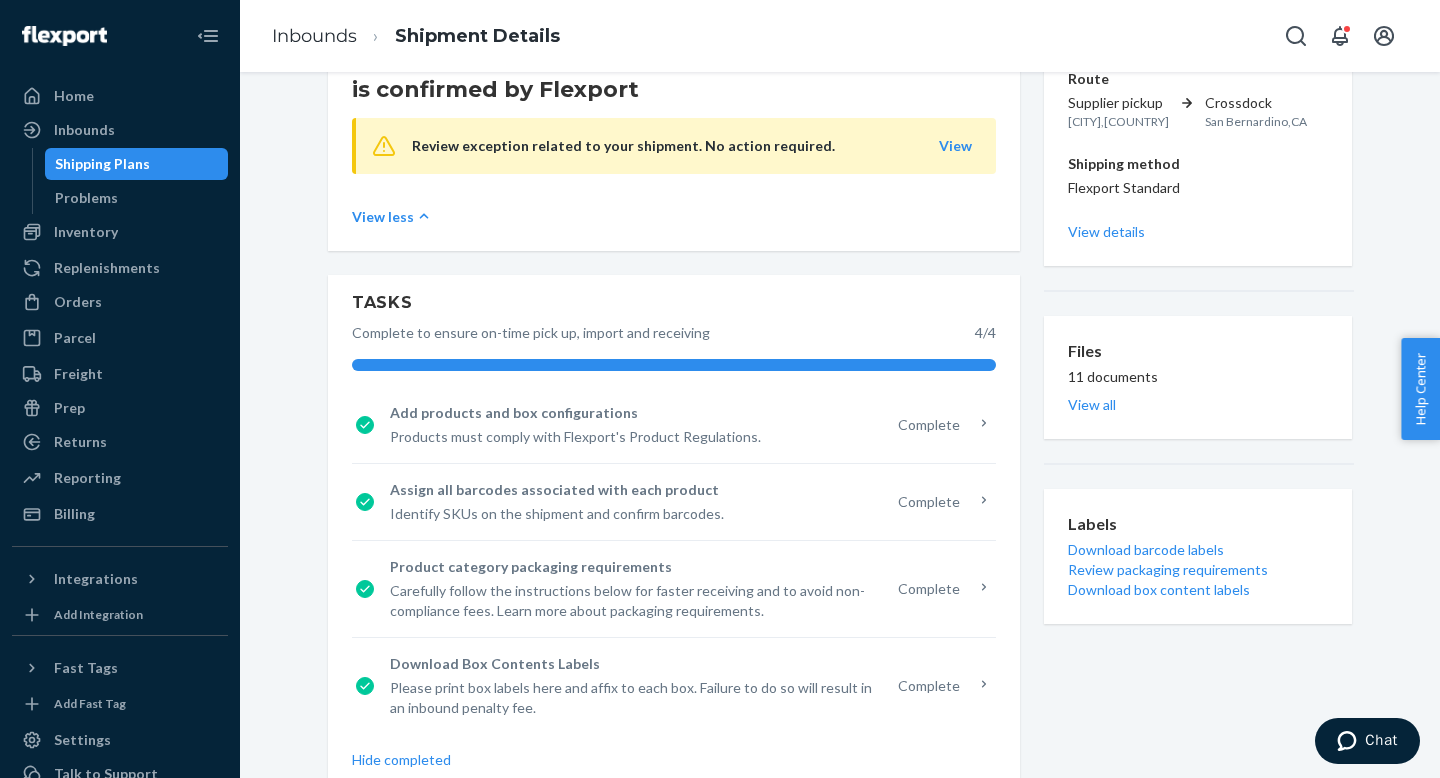 scroll, scrollTop: 218, scrollLeft: 0, axis: vertical 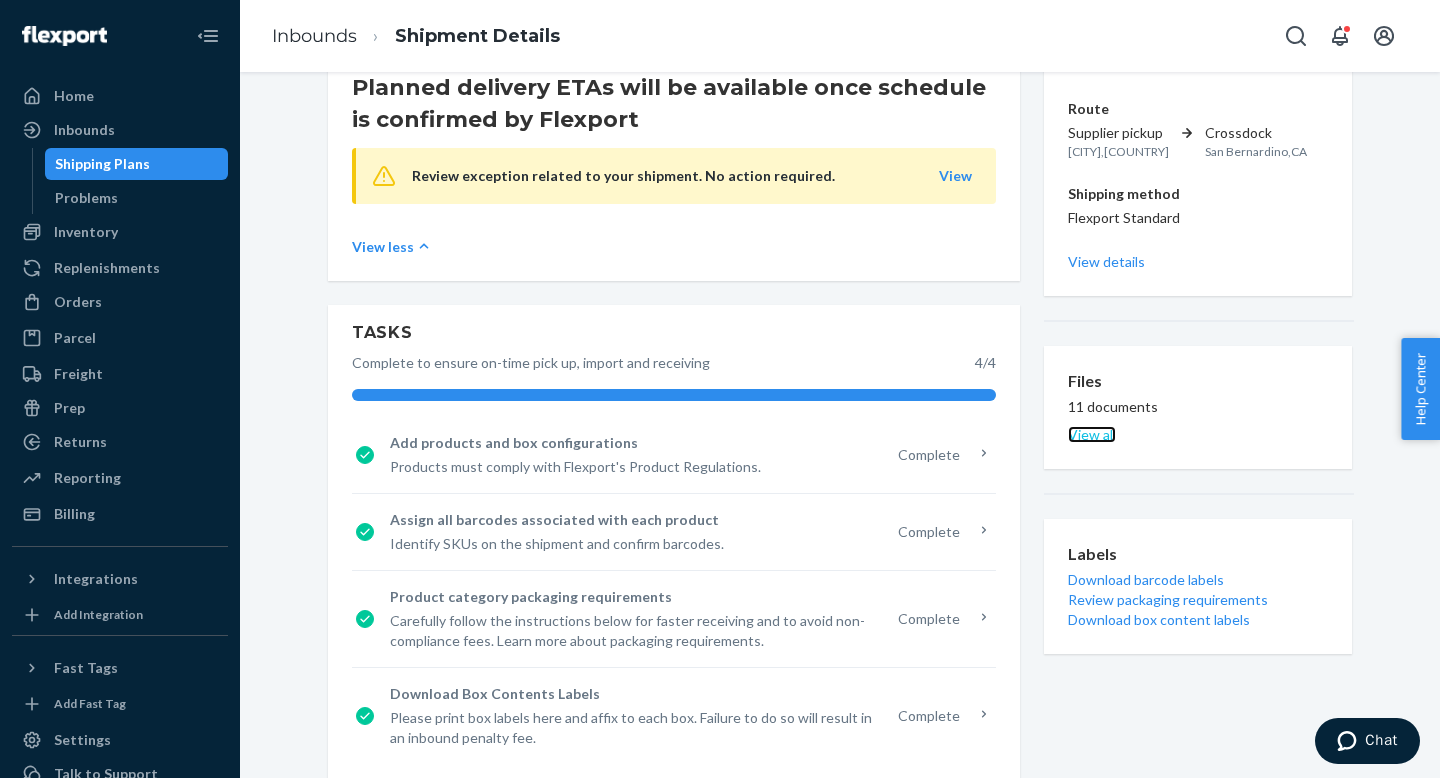click on "View all" at bounding box center [1092, 434] 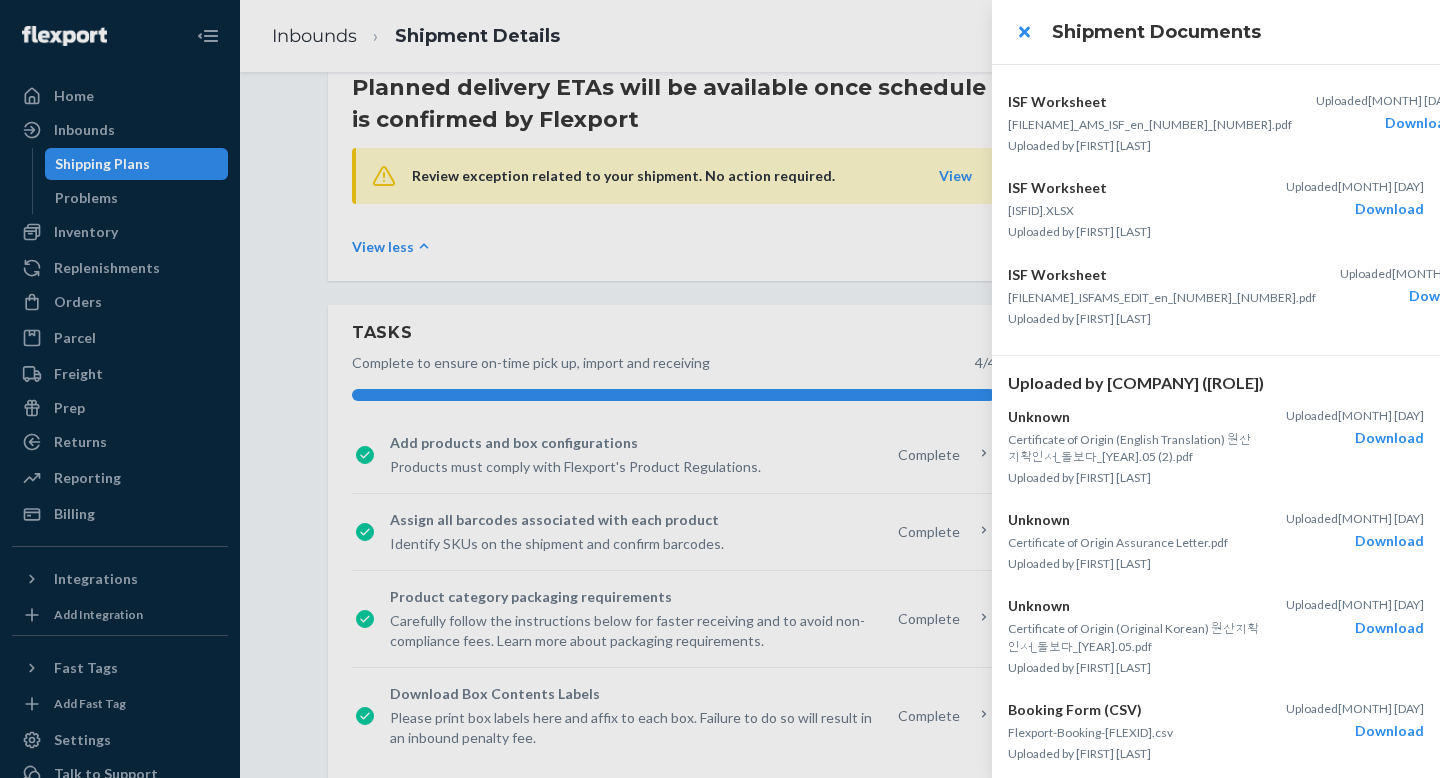 scroll, scrollTop: 385, scrollLeft: 0, axis: vertical 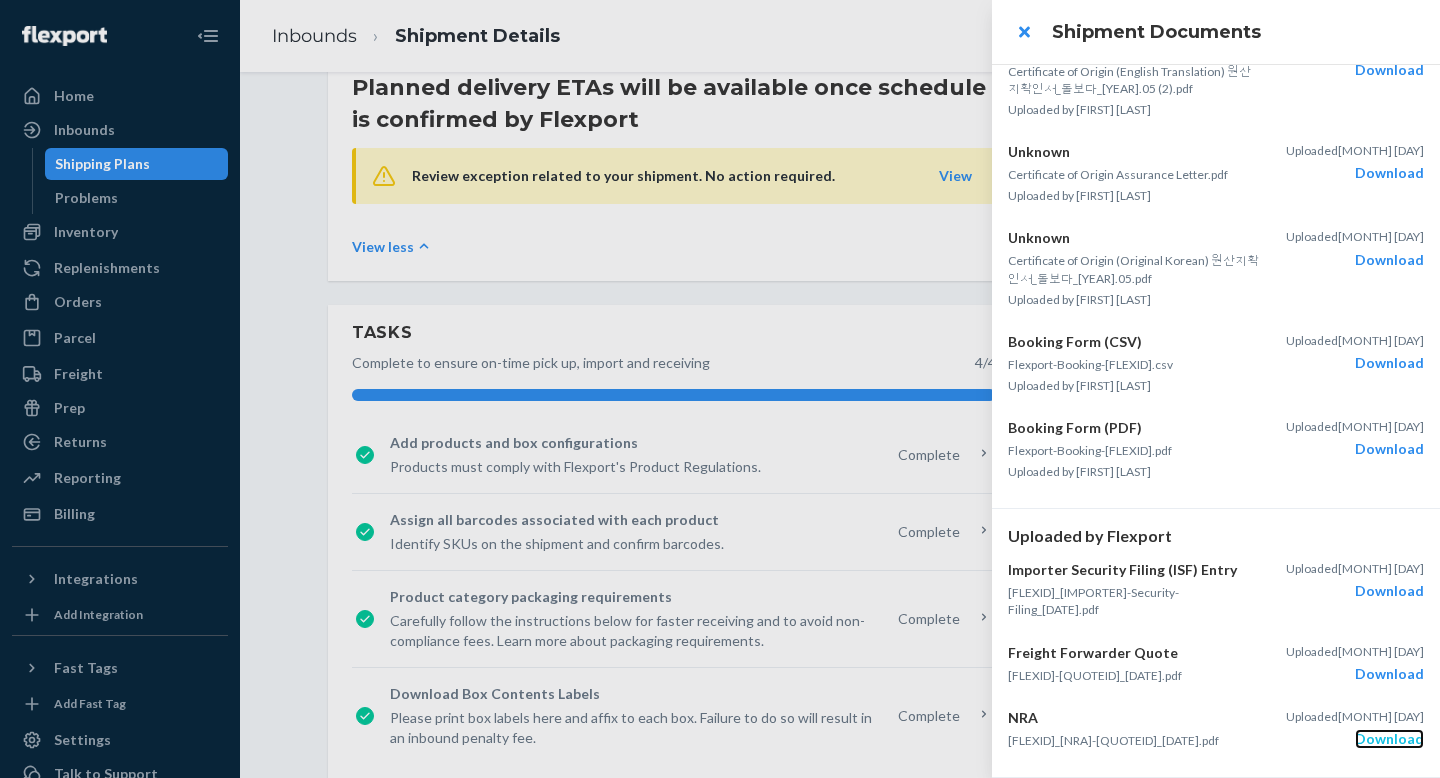 click on "Download" at bounding box center [1389, 739] 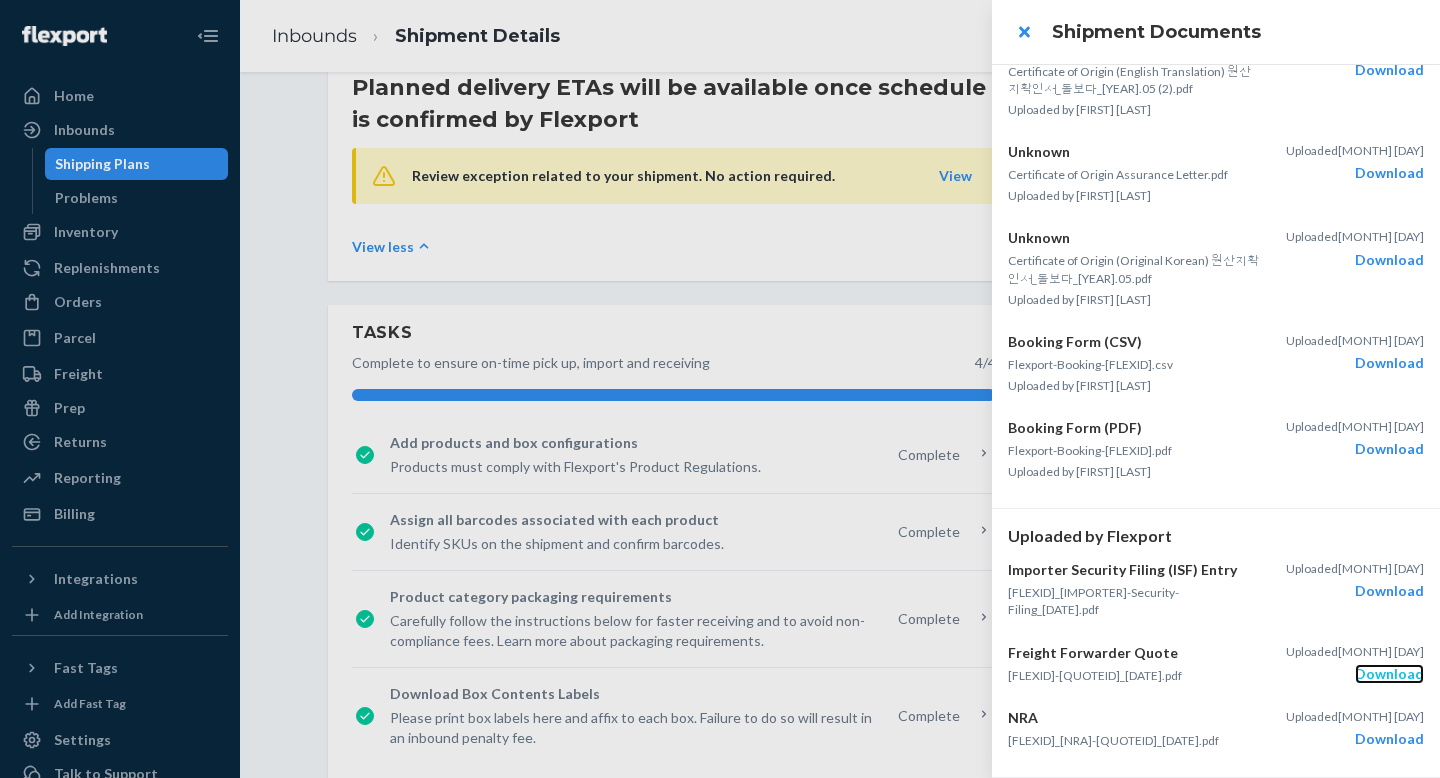 click on "Download" at bounding box center [1389, 674] 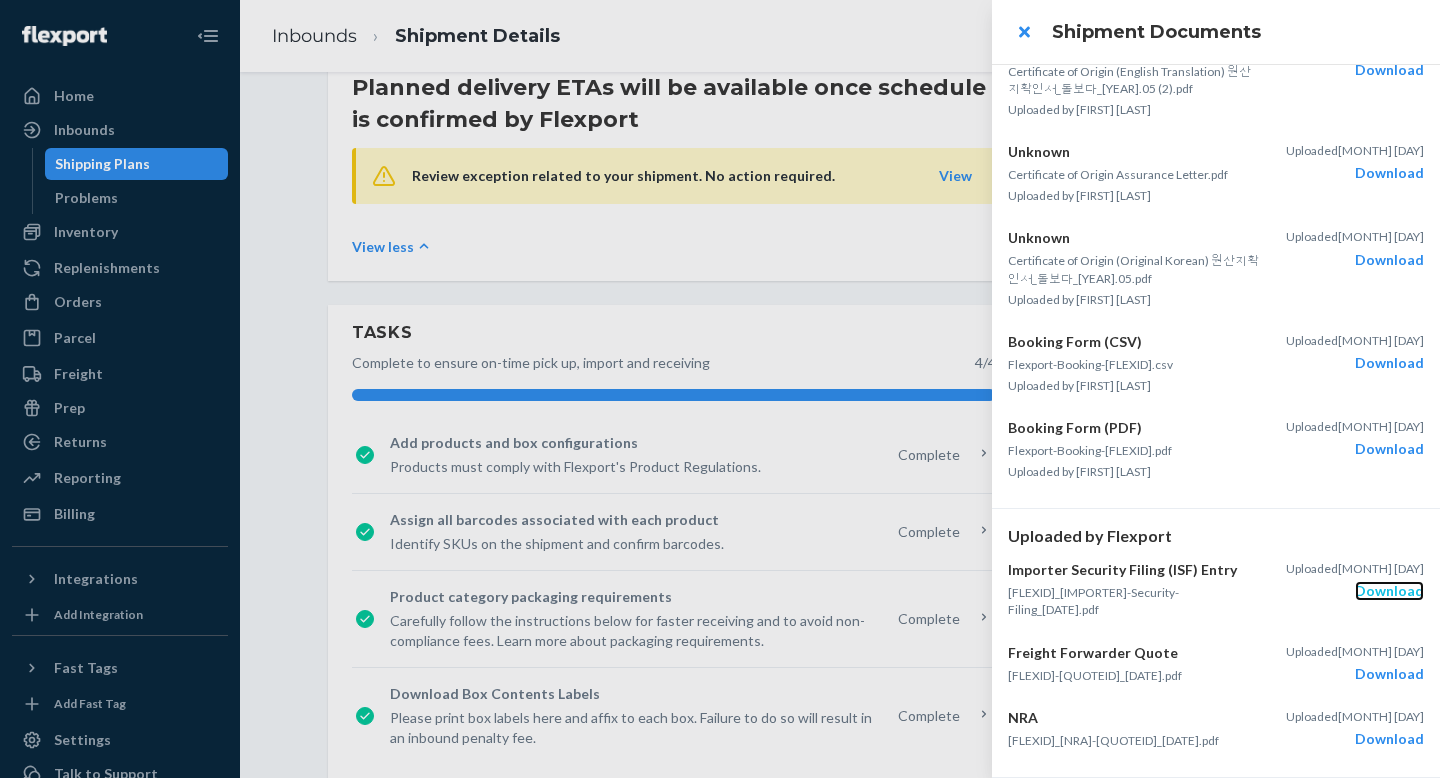 click on "Download" at bounding box center (1389, 591) 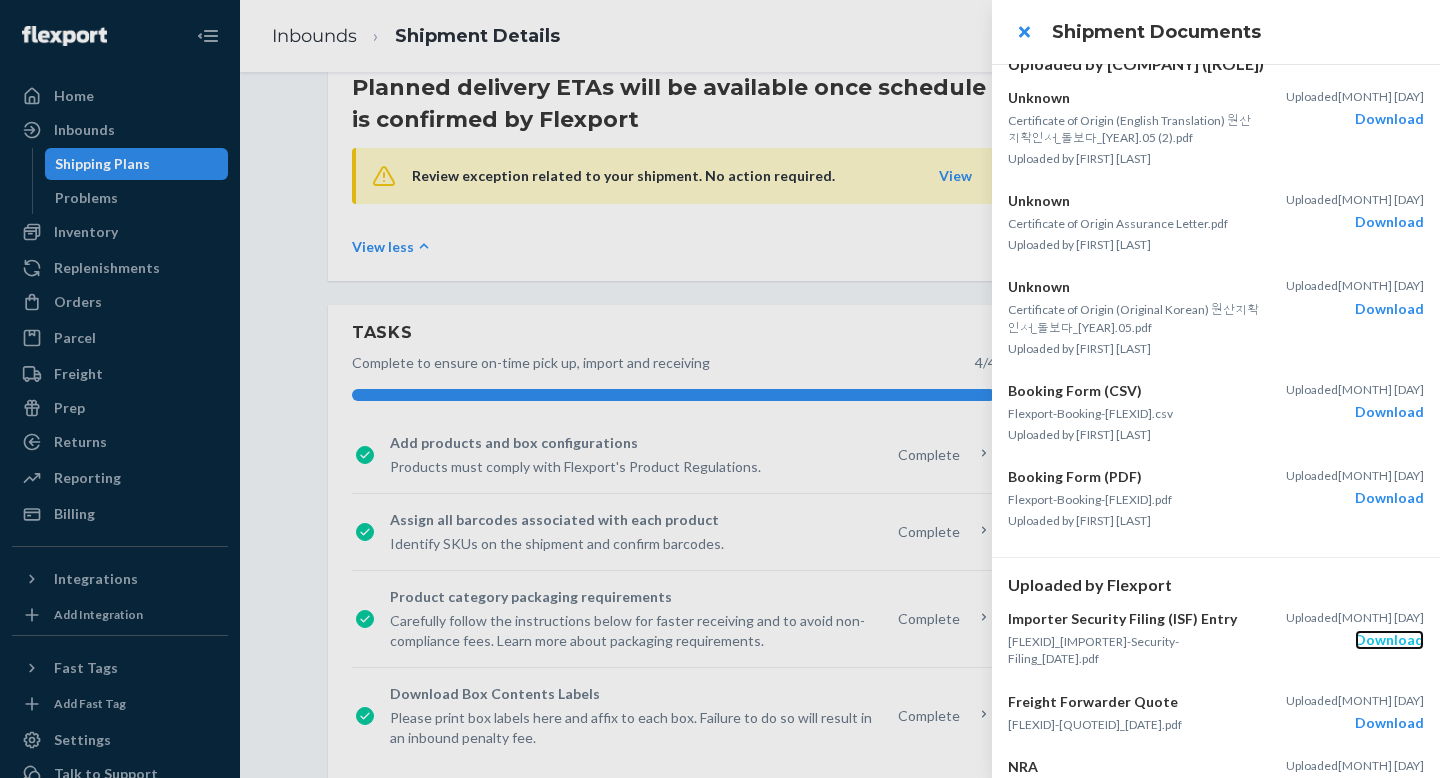 scroll, scrollTop: 312, scrollLeft: 0, axis: vertical 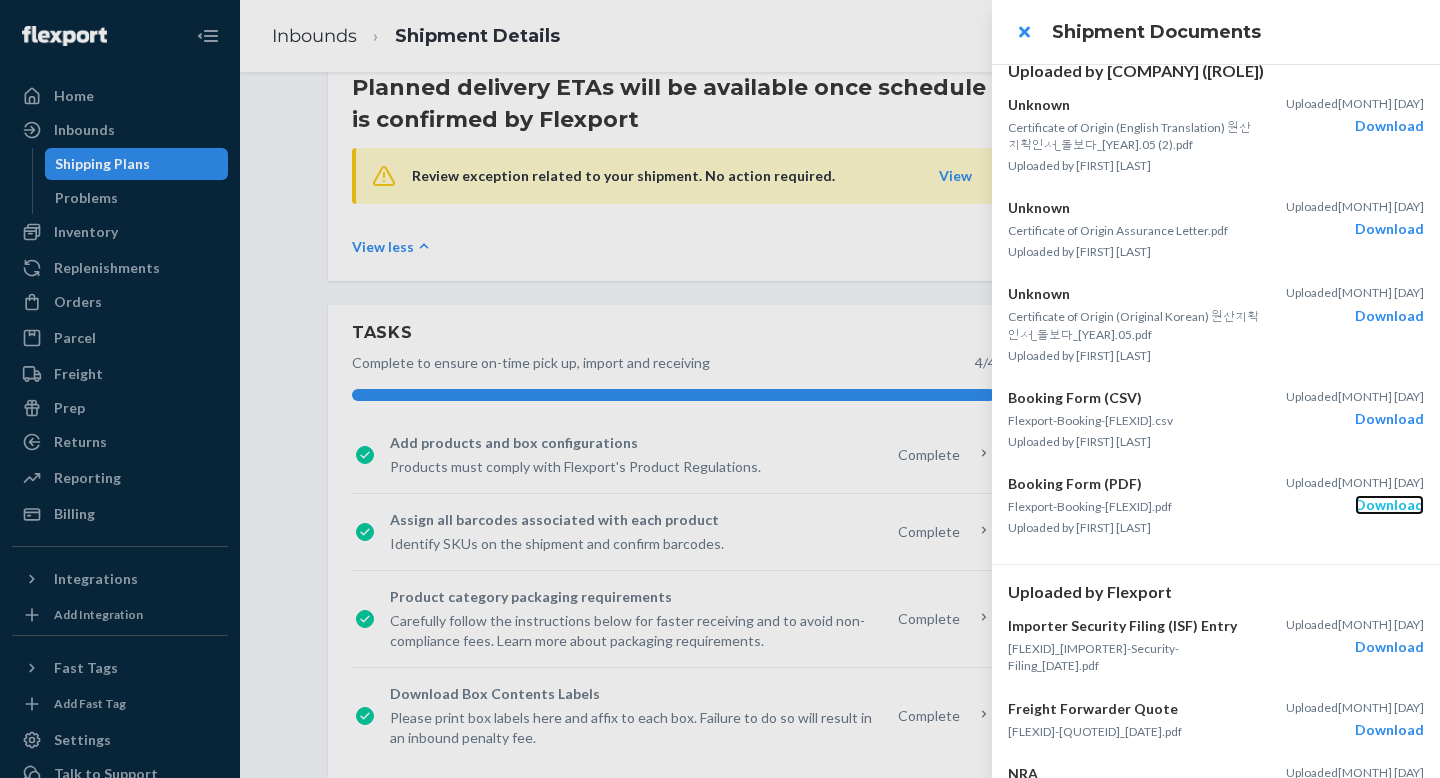 click on "Download" at bounding box center [1389, 505] 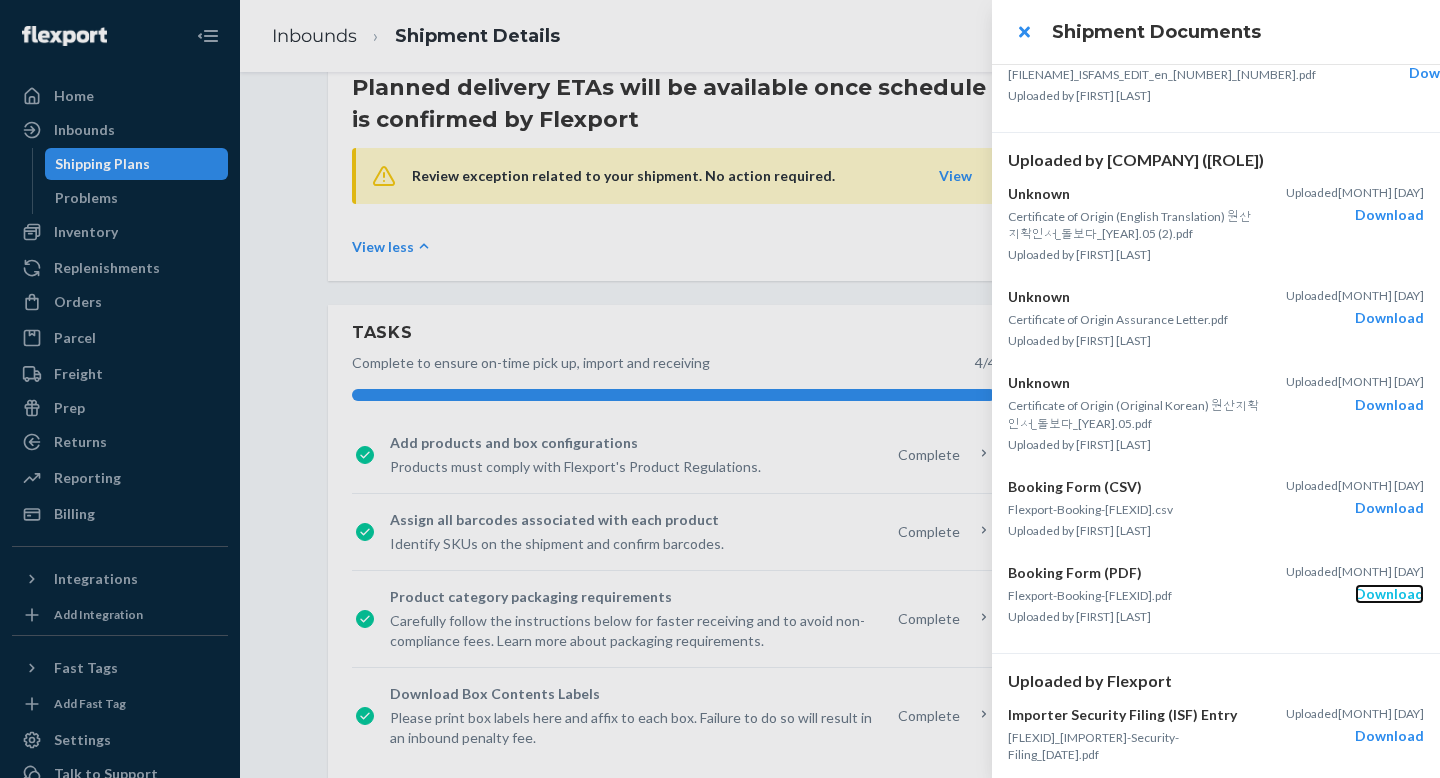 scroll, scrollTop: 204, scrollLeft: 0, axis: vertical 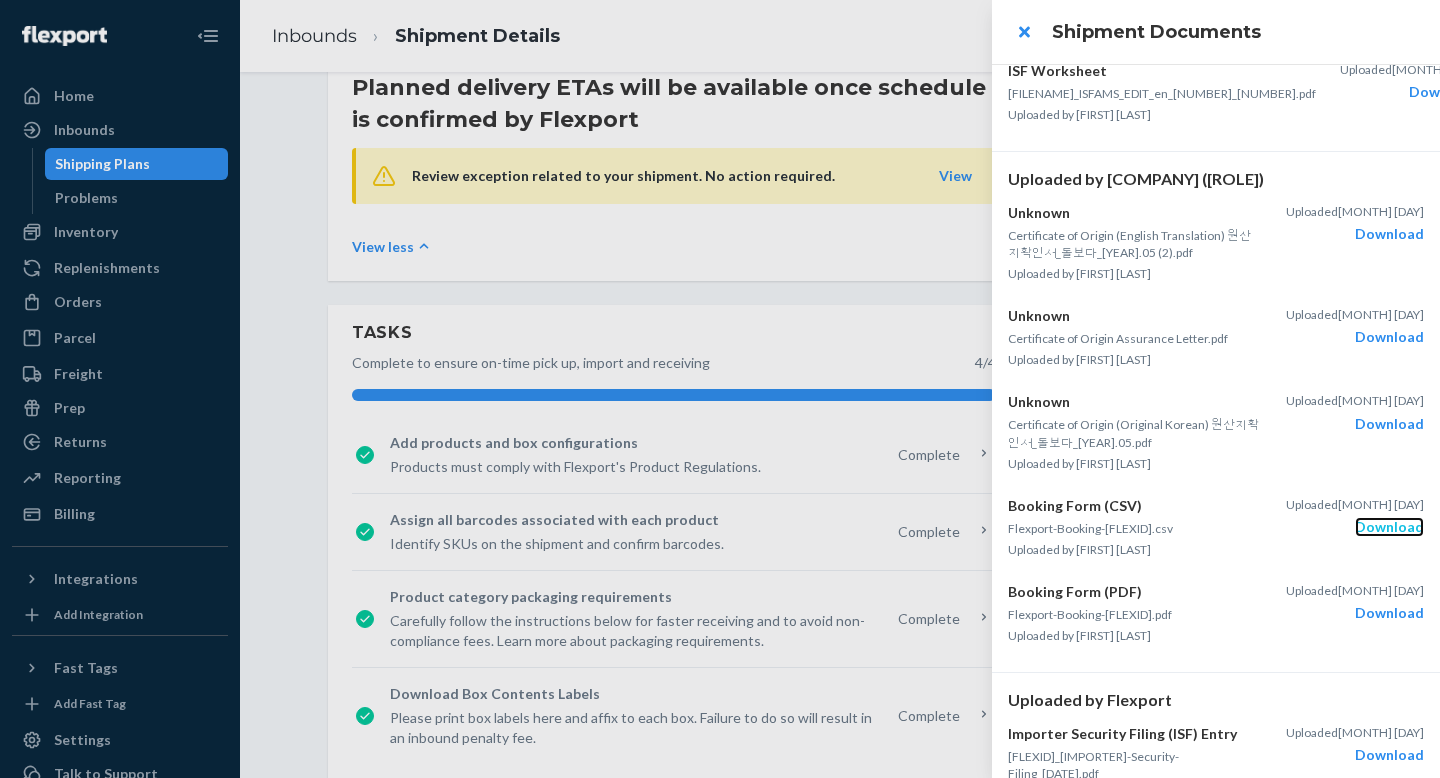 click on "Download" at bounding box center [1389, 527] 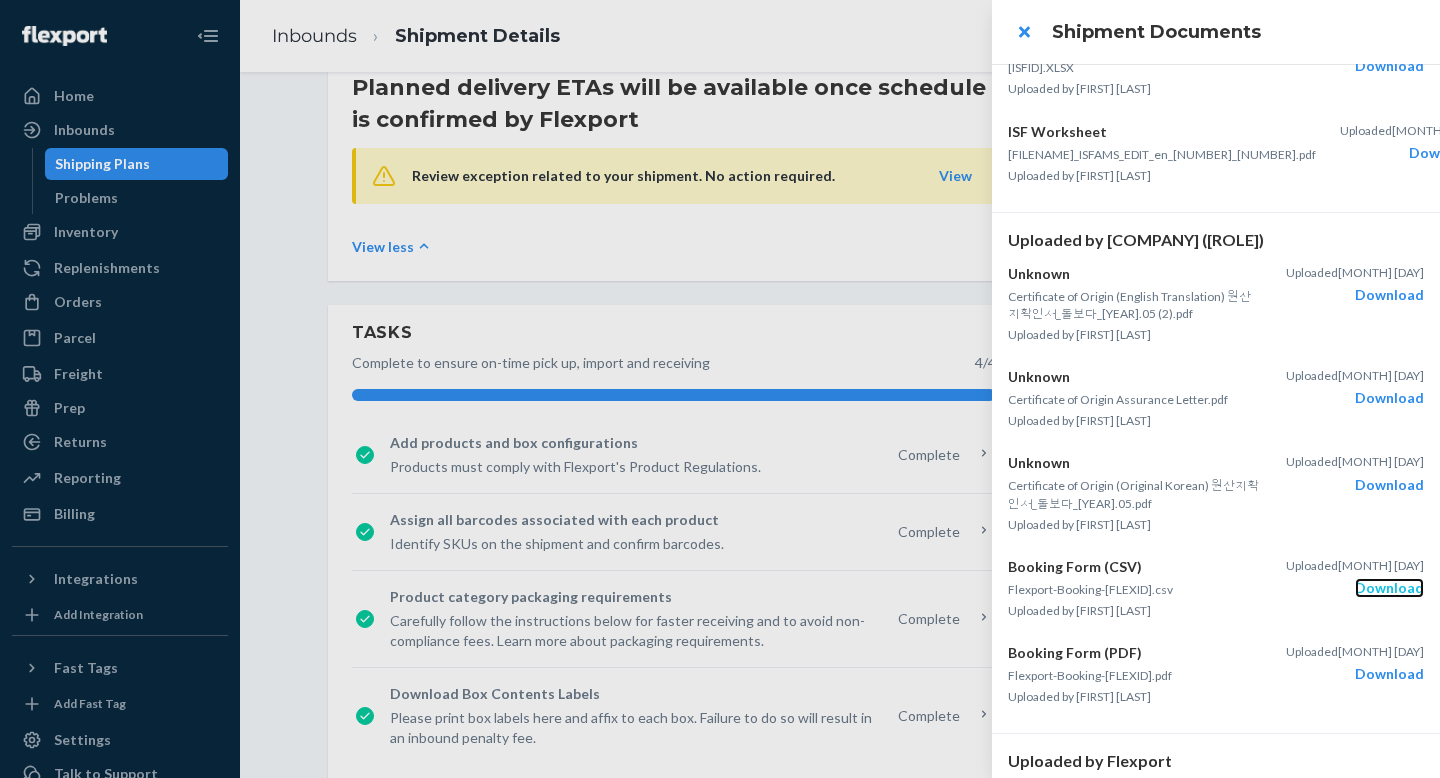 scroll, scrollTop: 138, scrollLeft: 0, axis: vertical 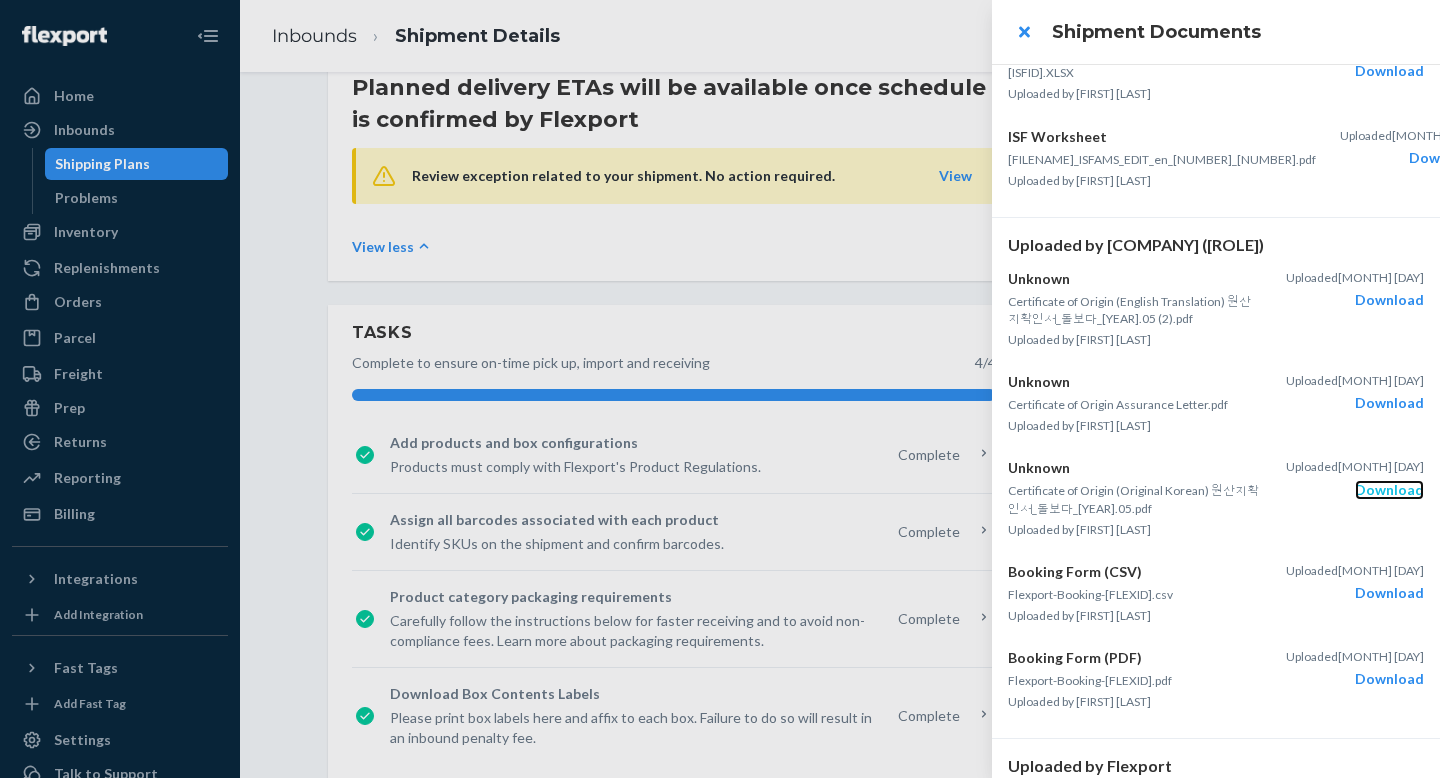 click on "Download" at bounding box center [1389, 490] 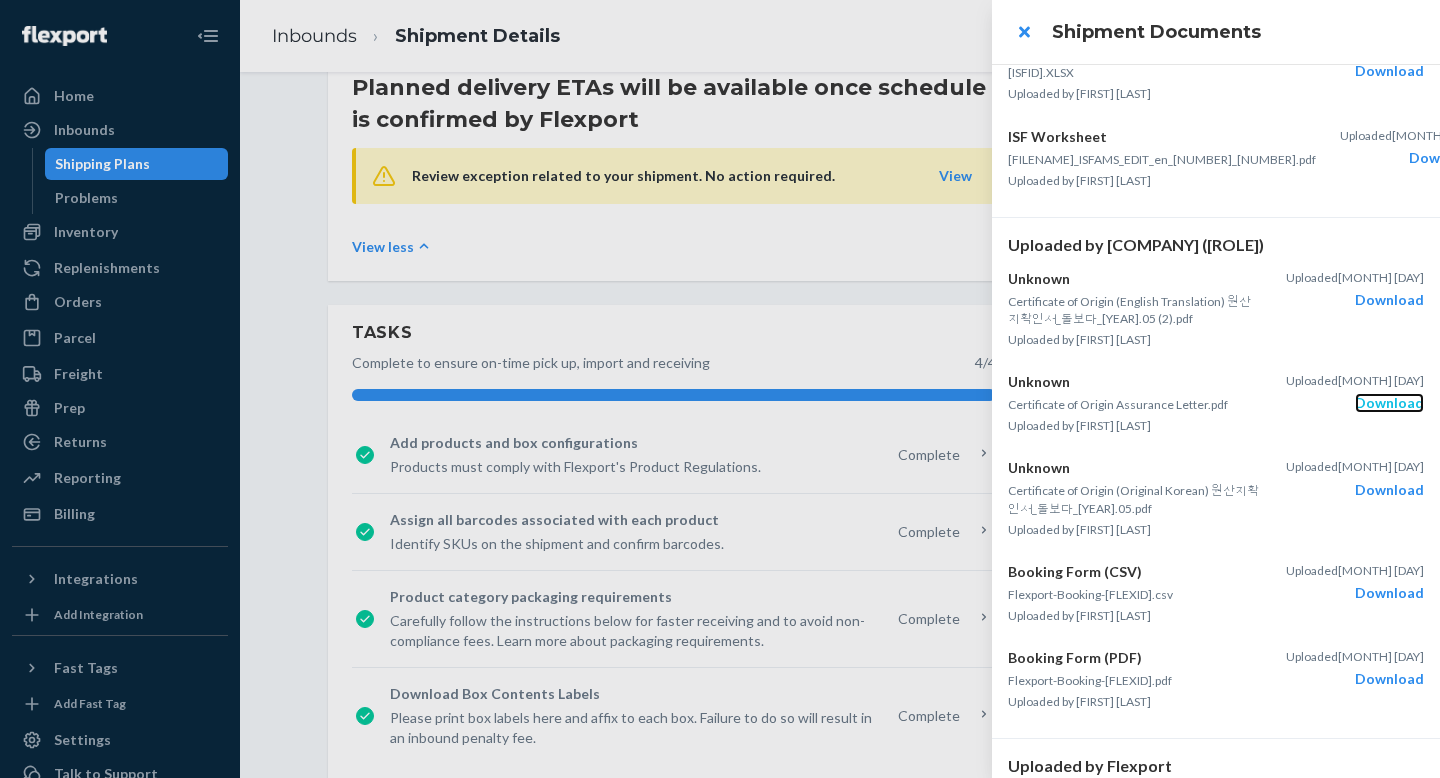 click on "Download" at bounding box center (1389, 403) 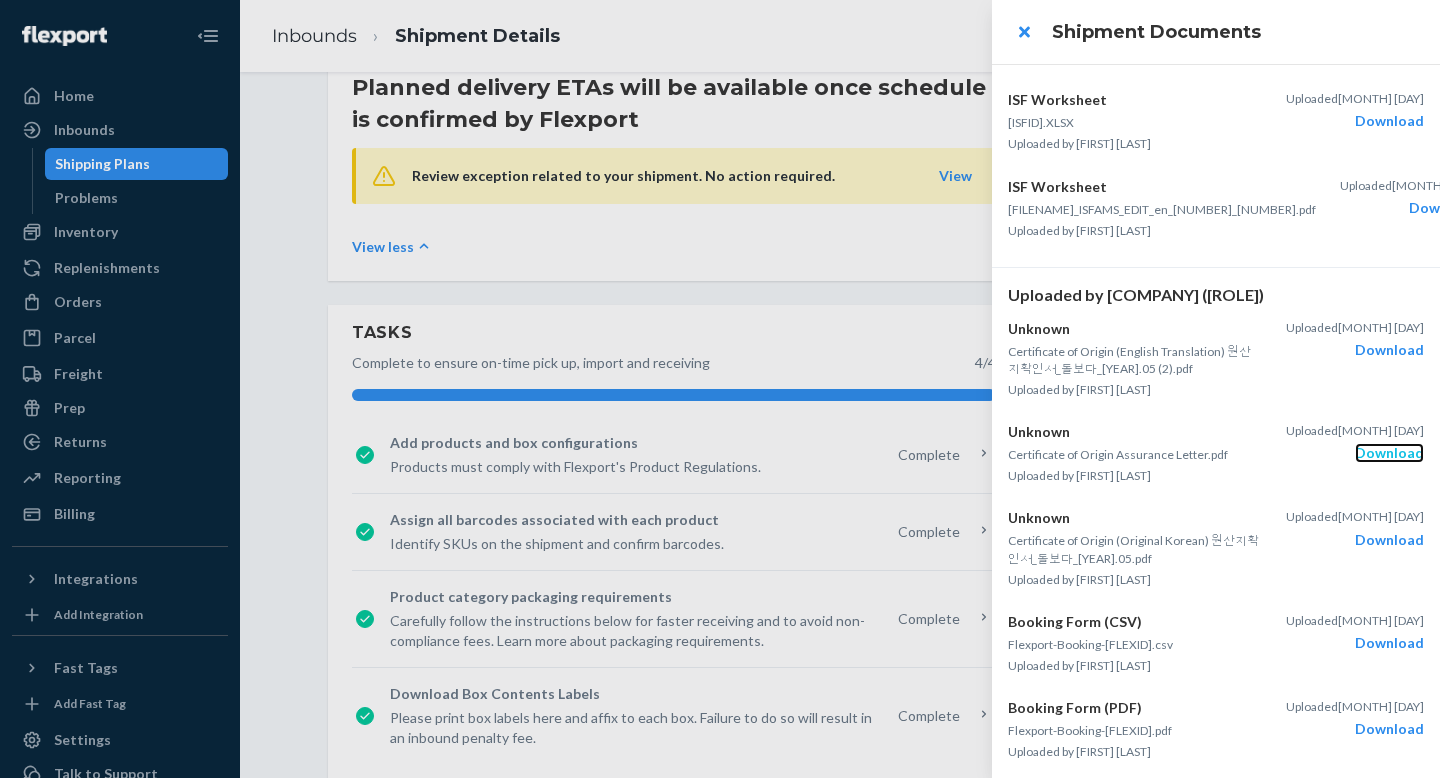 scroll, scrollTop: 76, scrollLeft: 0, axis: vertical 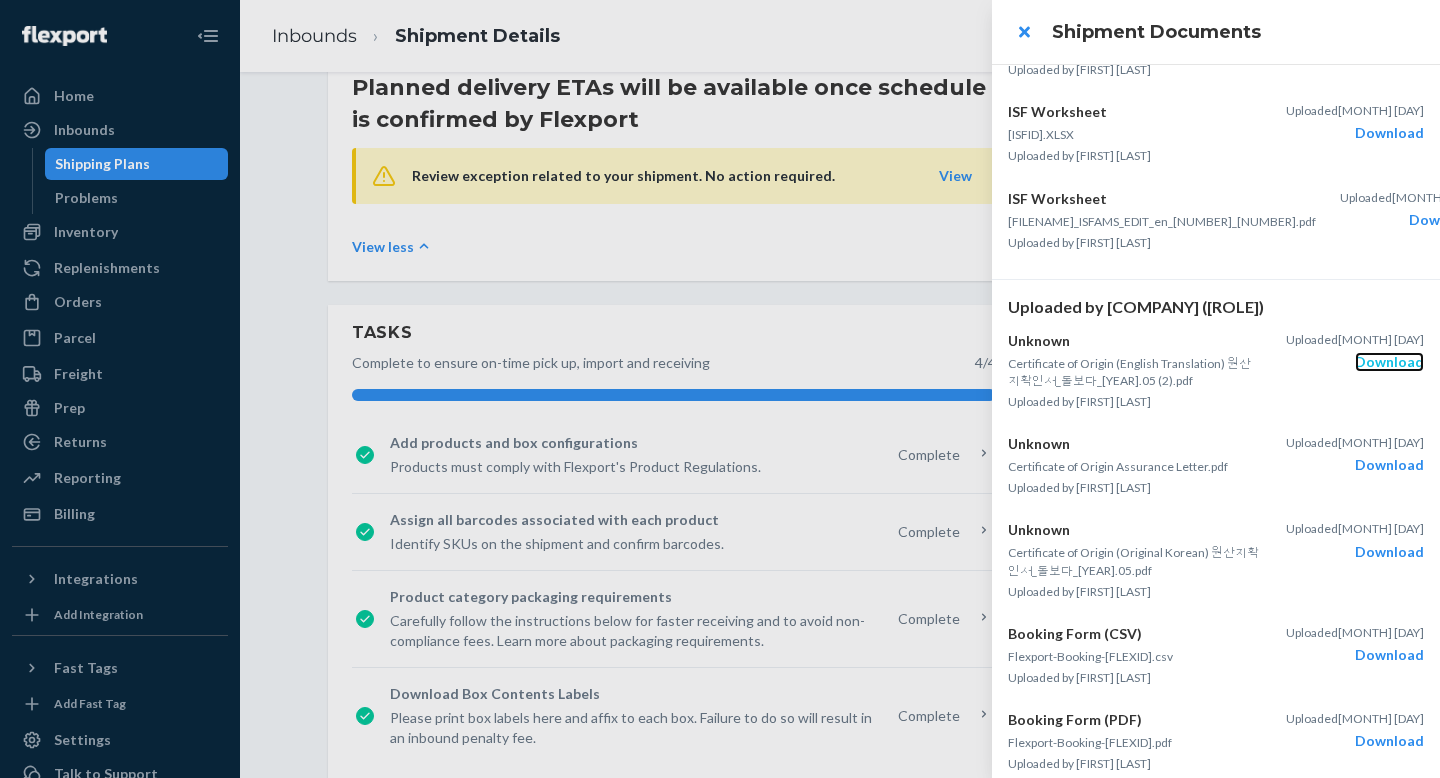 click on "Download" at bounding box center [1389, 362] 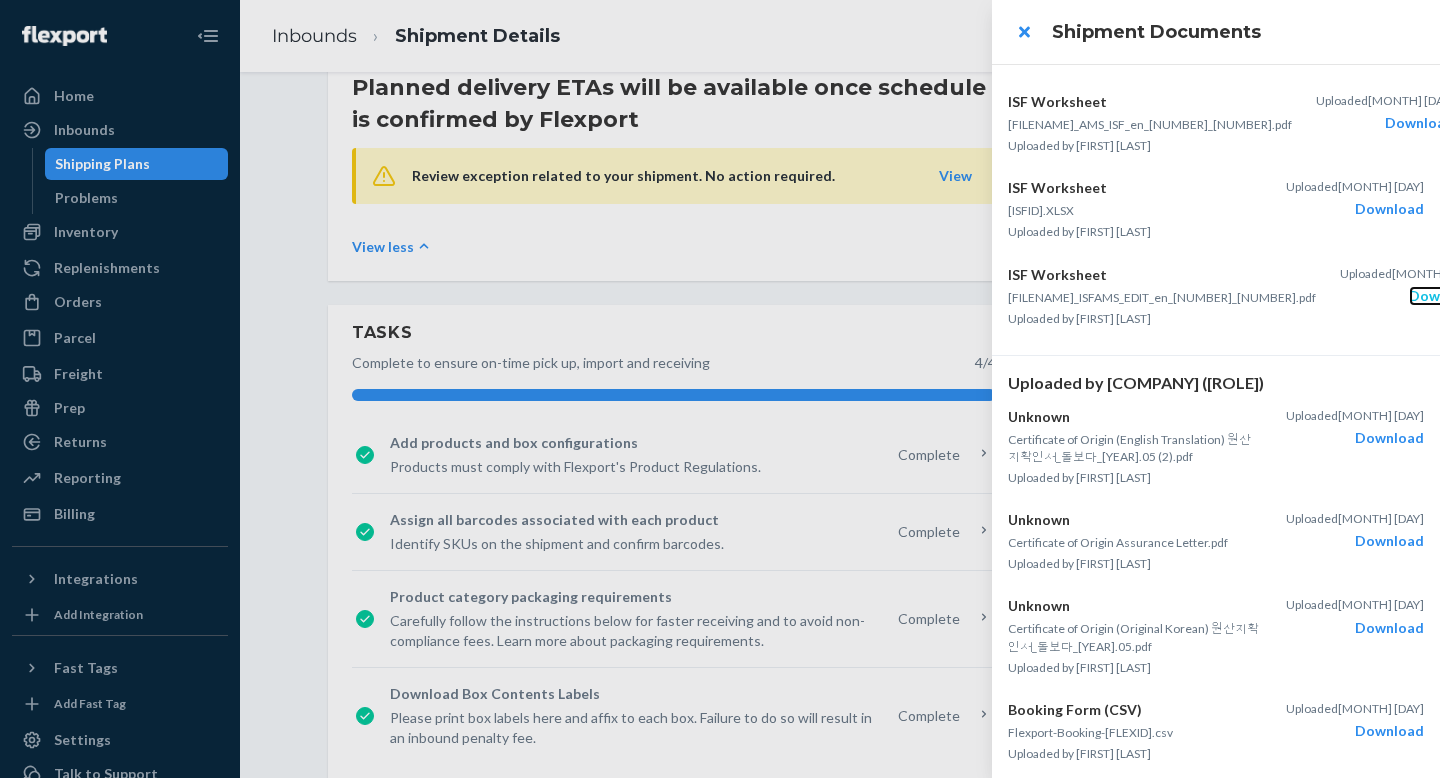 click on "Download" at bounding box center (1443, 296) 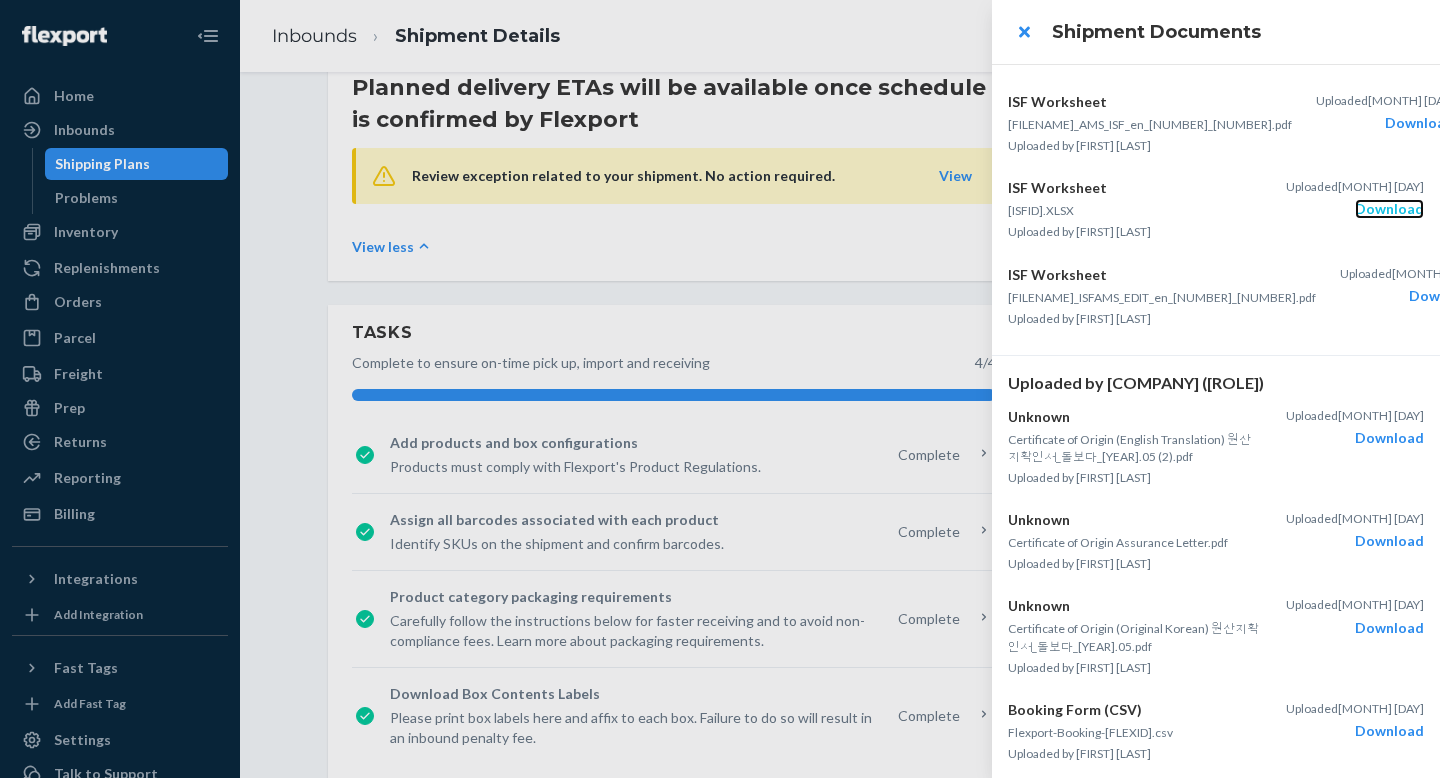 click on "Download" at bounding box center [1389, 209] 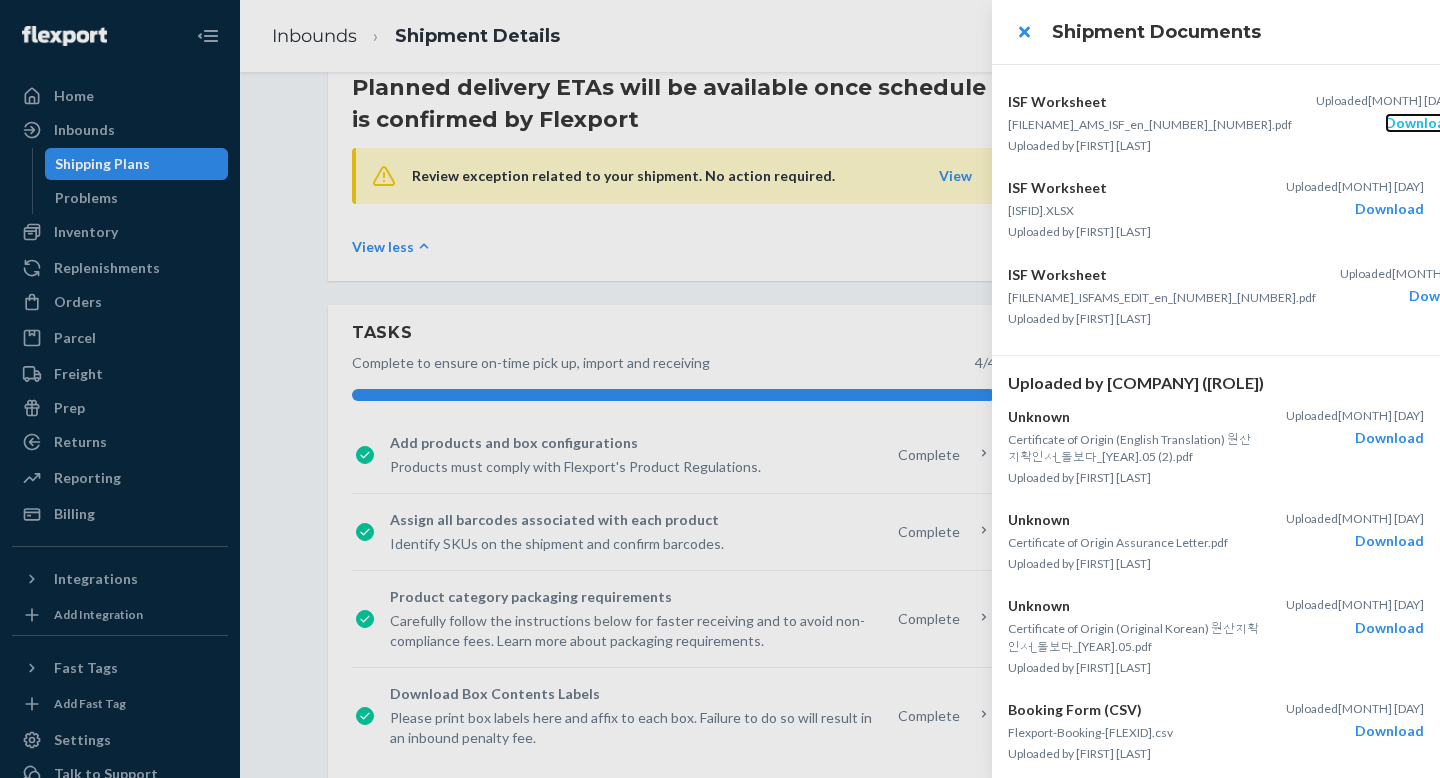 click on "Download" at bounding box center [1419, 123] 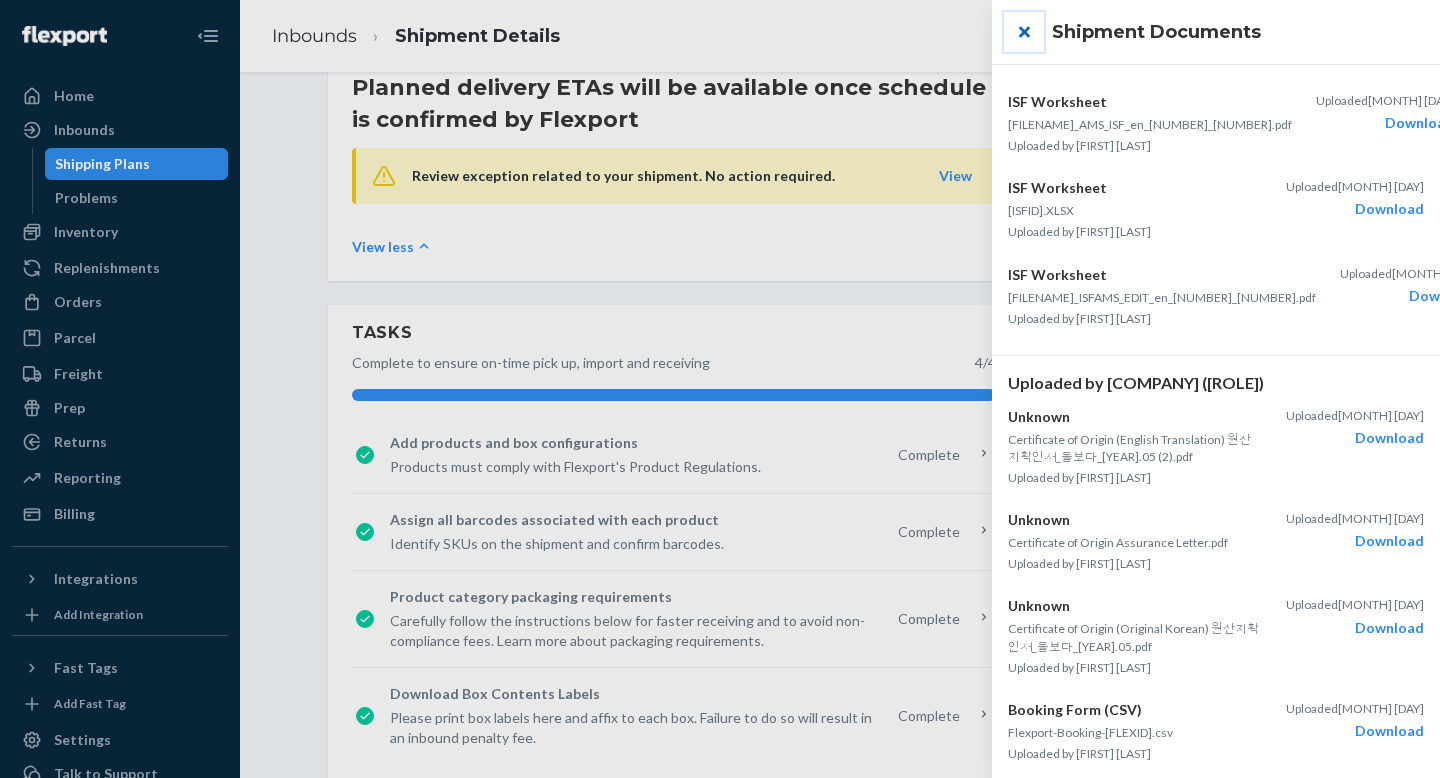 click at bounding box center (1024, 32) 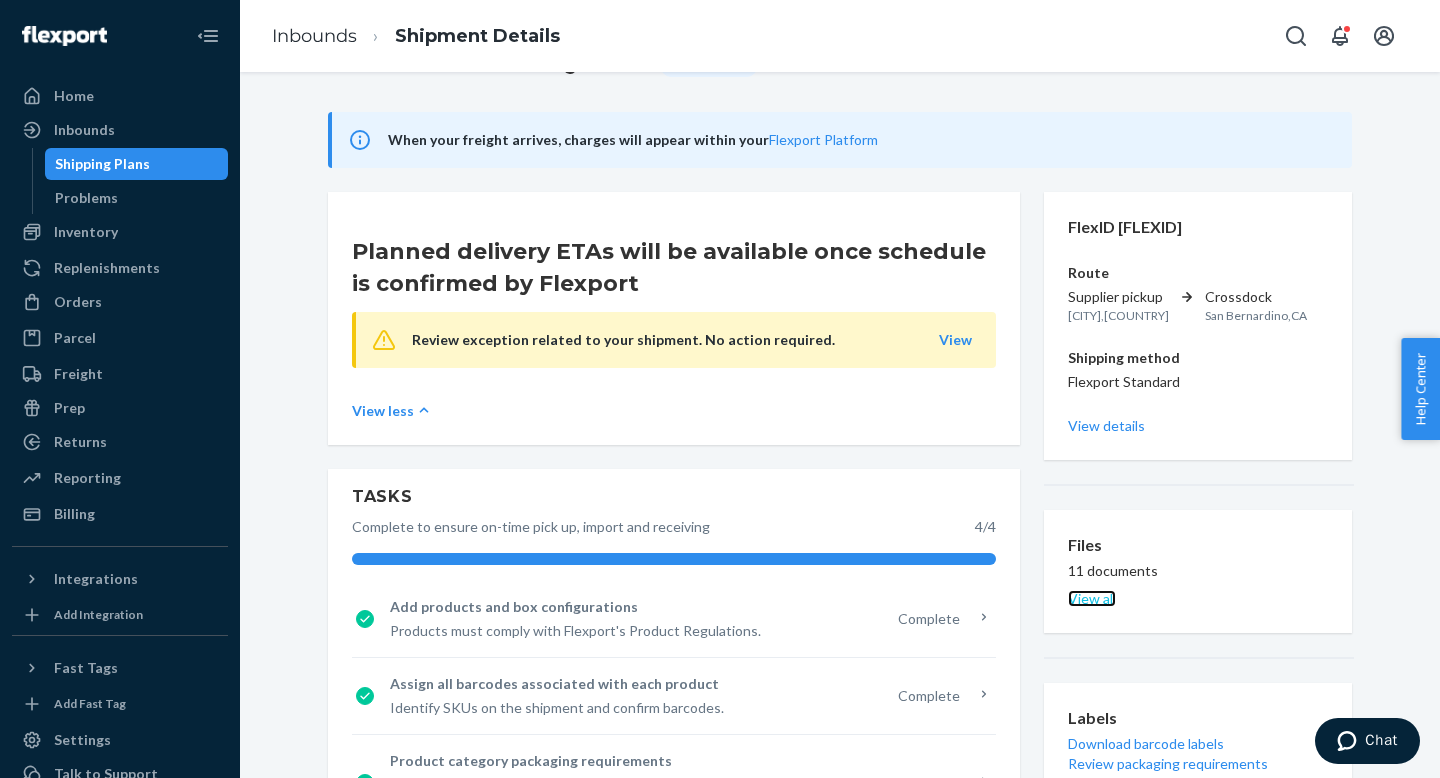 scroll, scrollTop: 0, scrollLeft: 0, axis: both 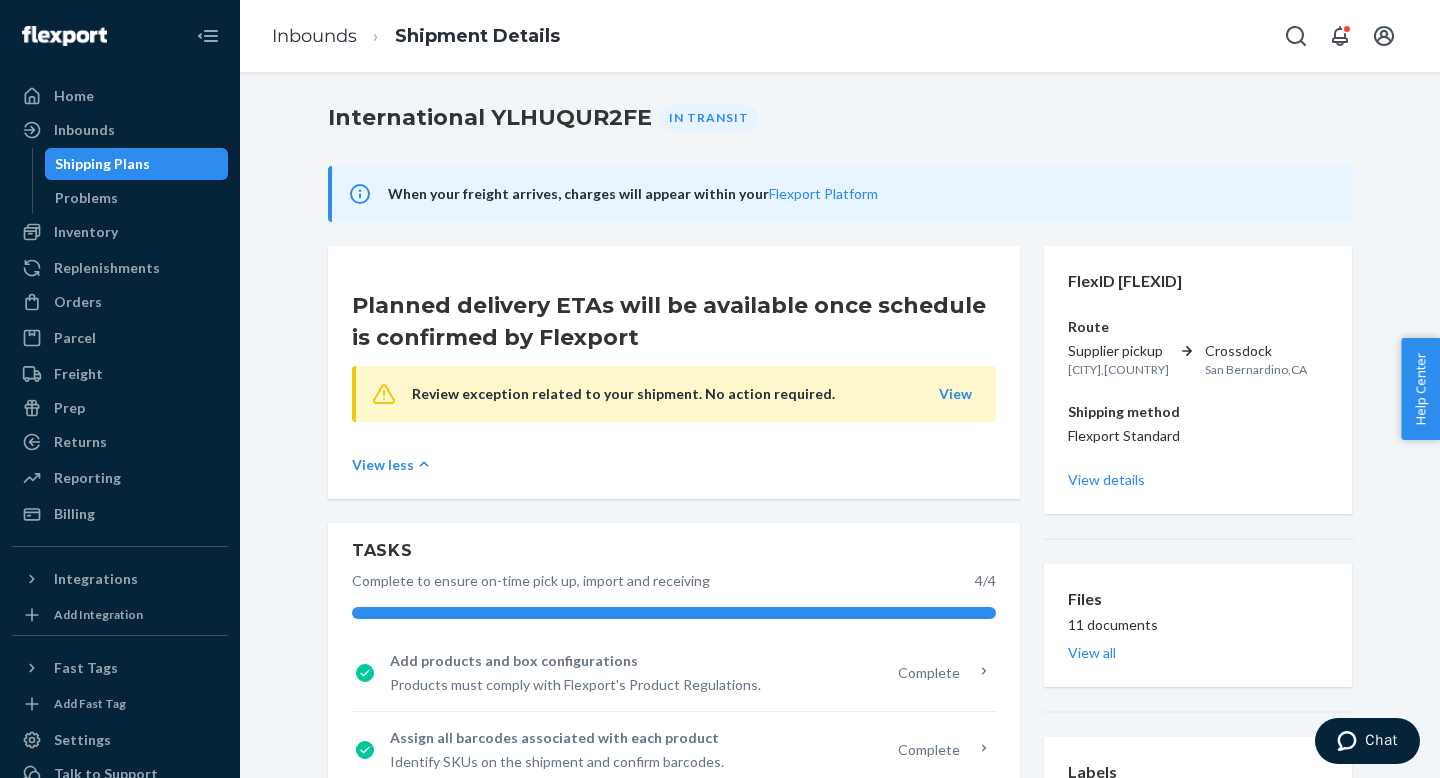 click on "Files 11 documents View all" at bounding box center [1198, 625] 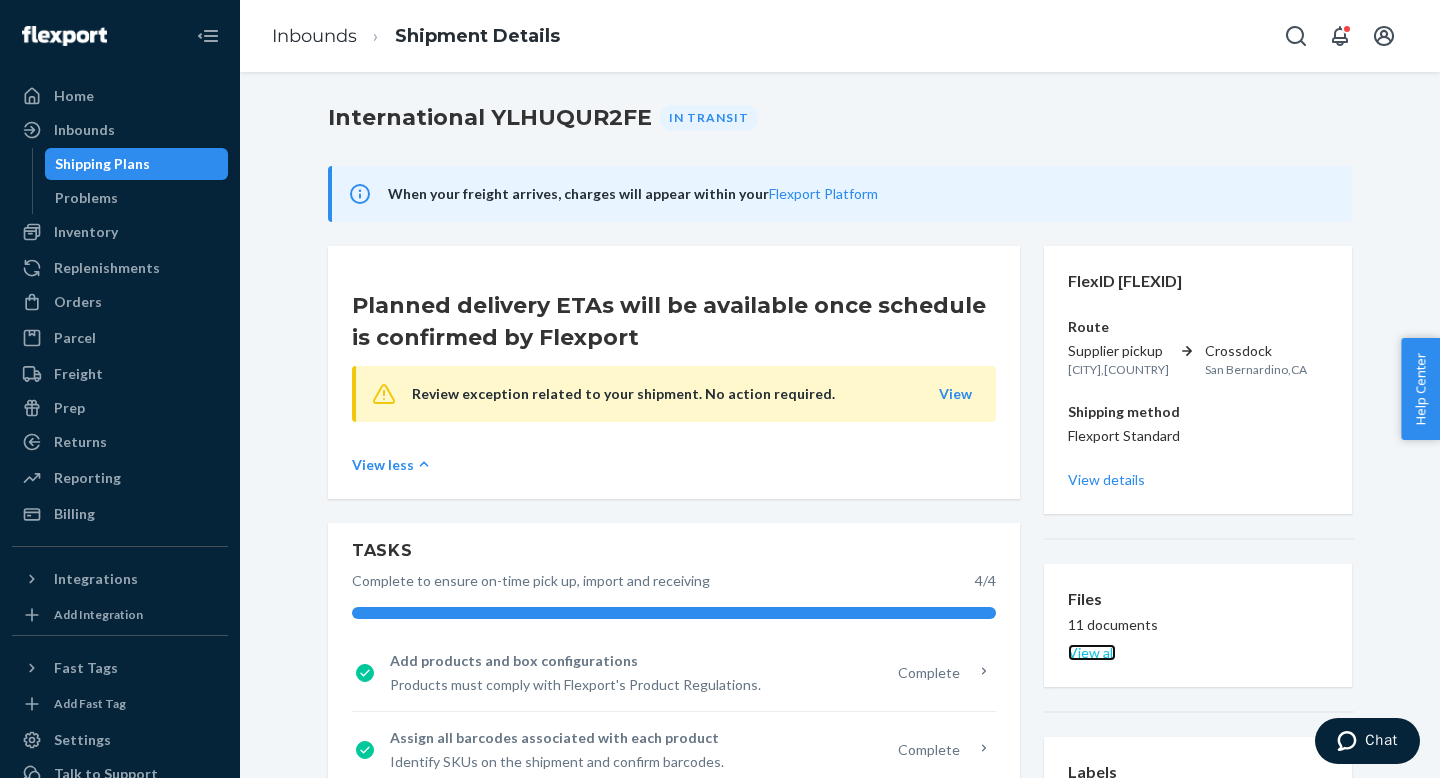 click on "View all" at bounding box center (1092, 652) 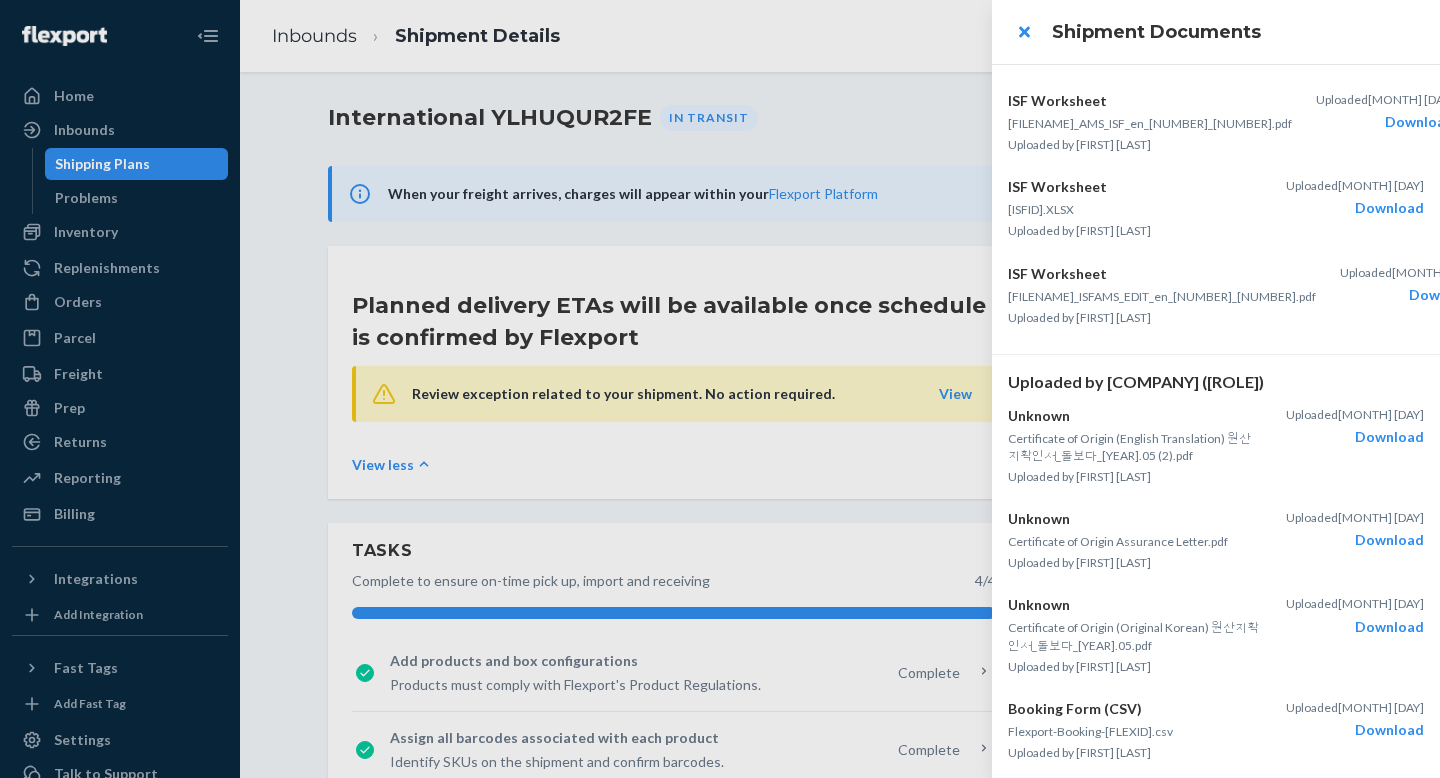 scroll, scrollTop: 0, scrollLeft: 0, axis: both 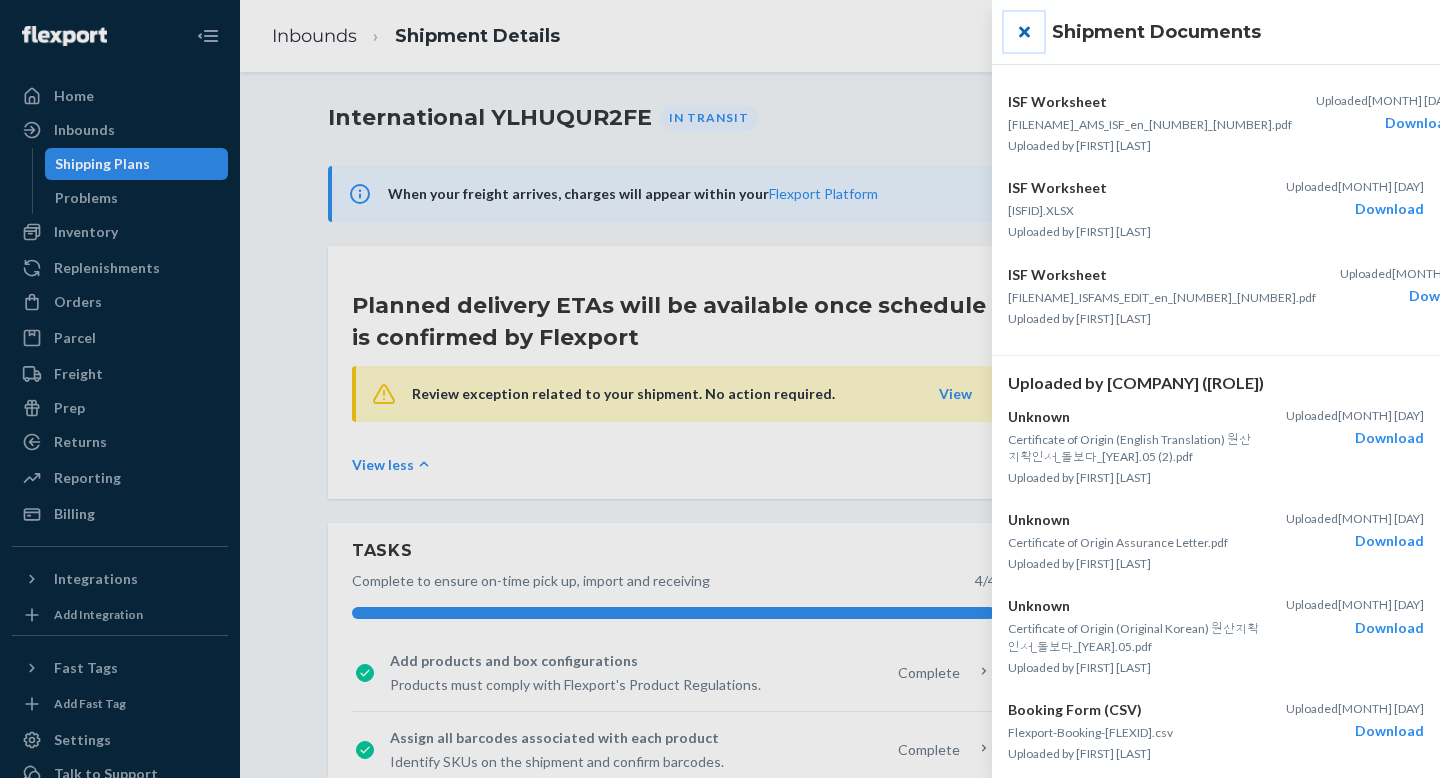 click at bounding box center (1024, 32) 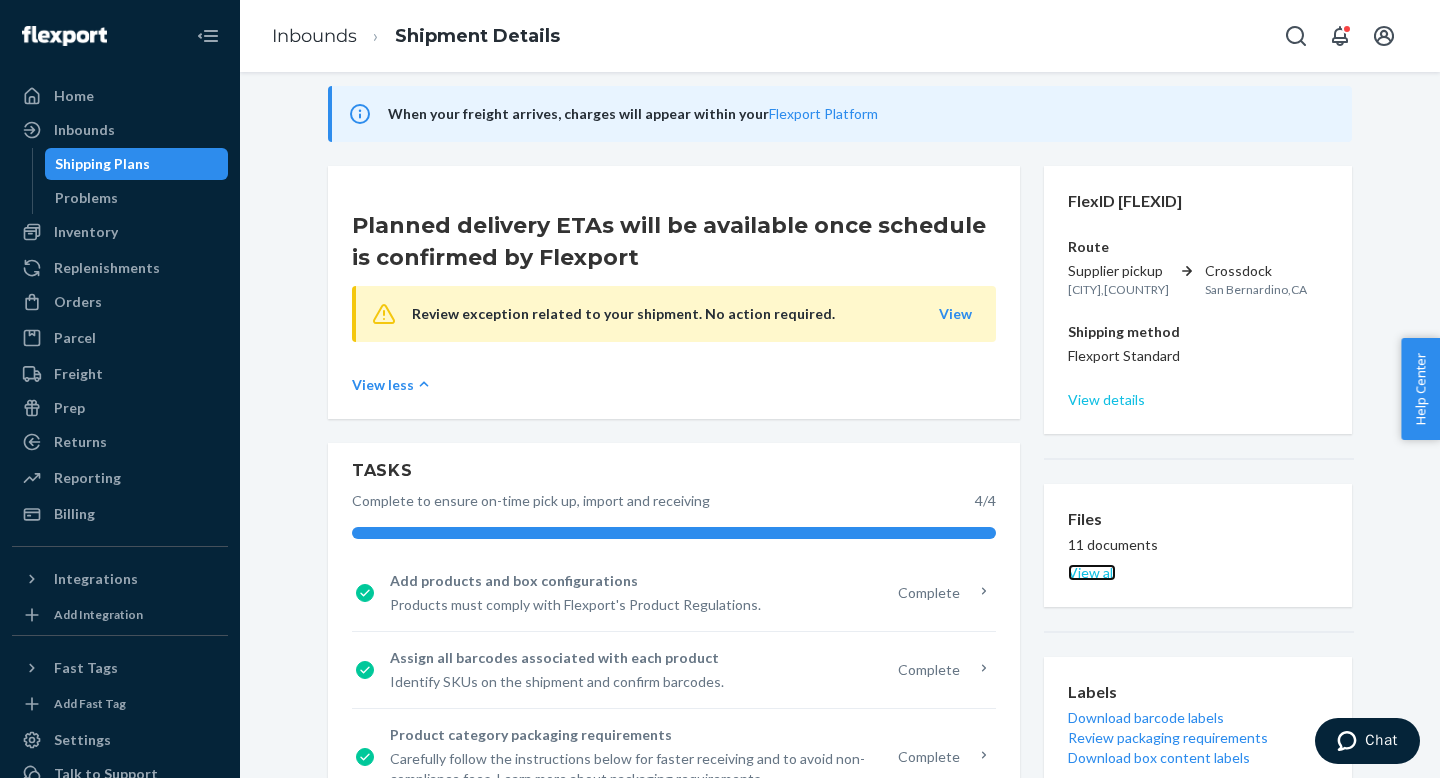 scroll, scrollTop: 0, scrollLeft: 0, axis: both 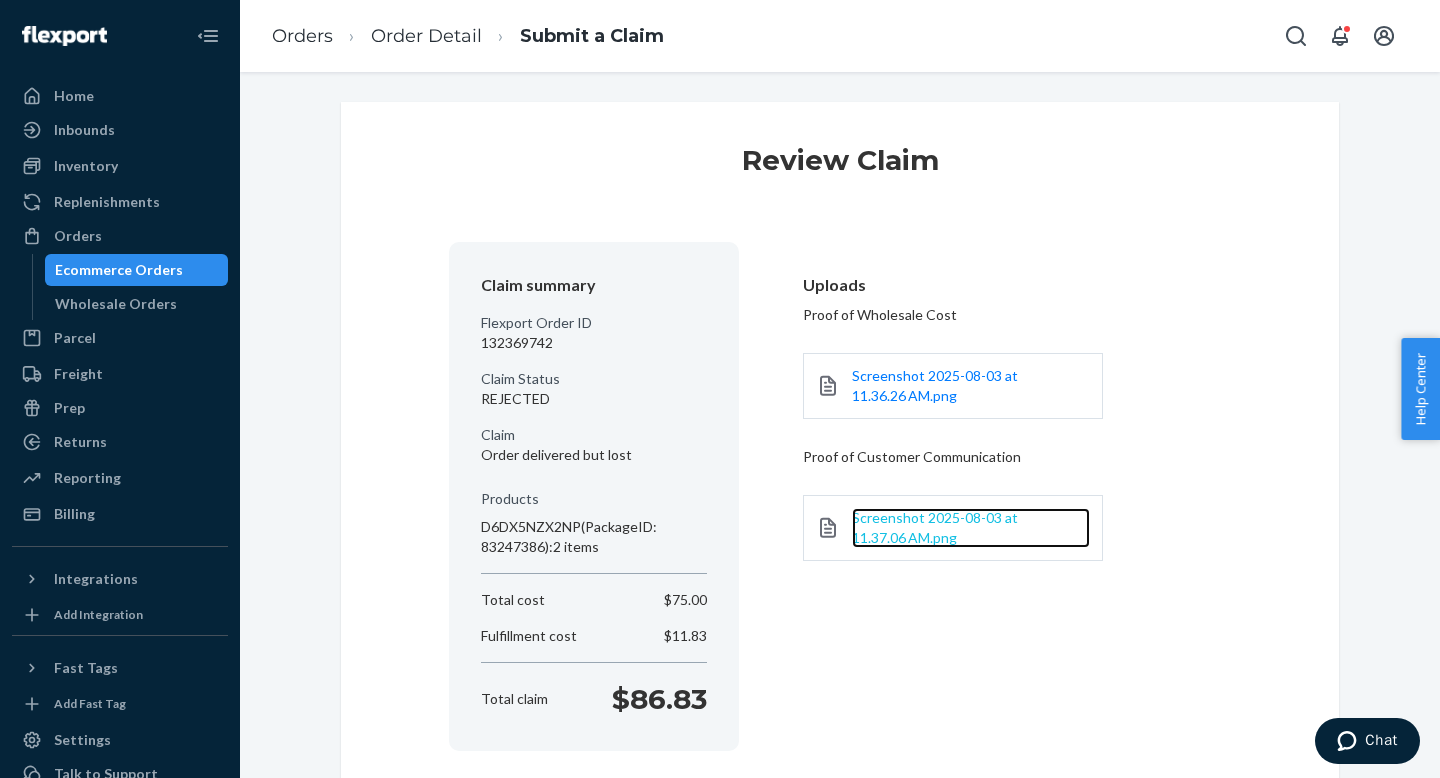 click on "Screenshot 2025-08-03 at 11.37.06 AM.png" at bounding box center (935, 527) 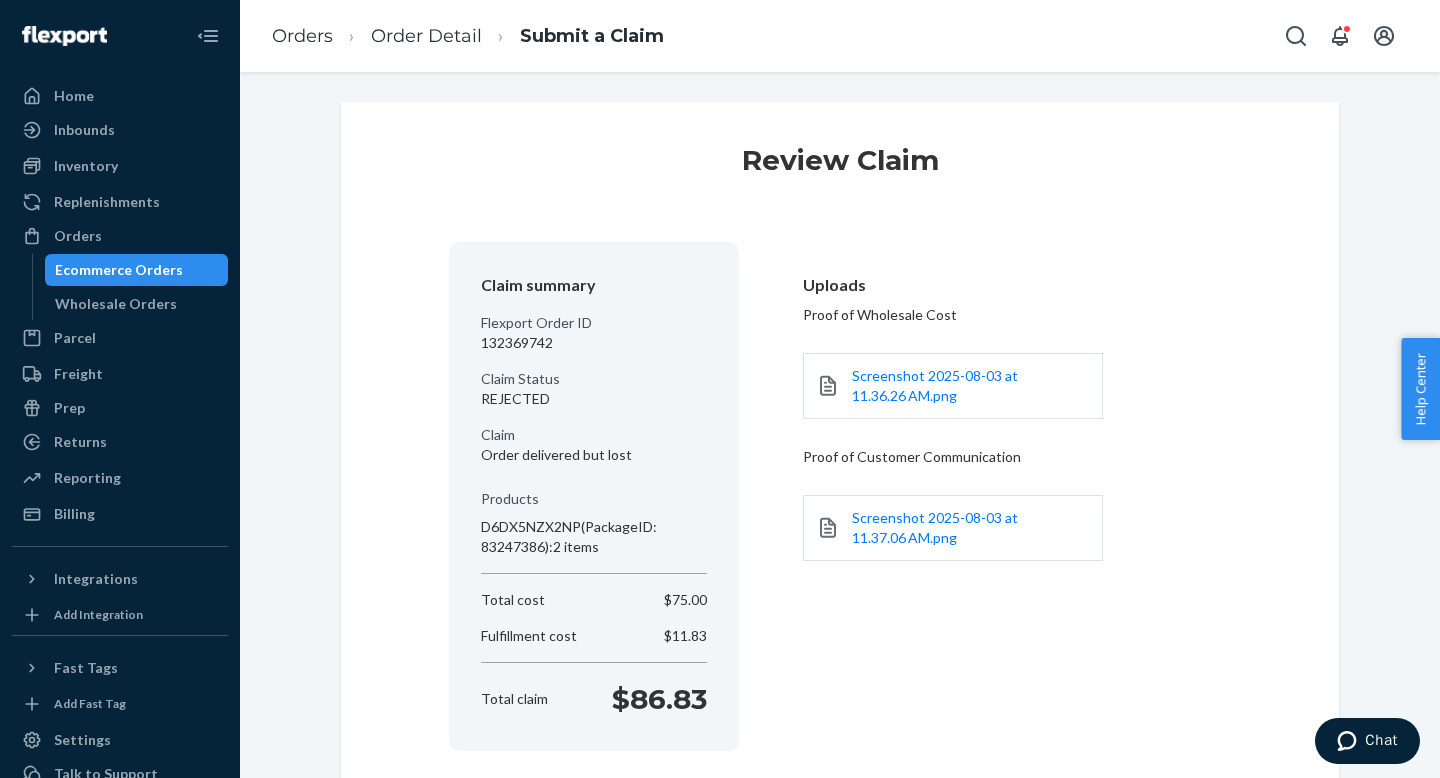 click on "Orders Order Detail Submit a Claim" at bounding box center (468, 36) 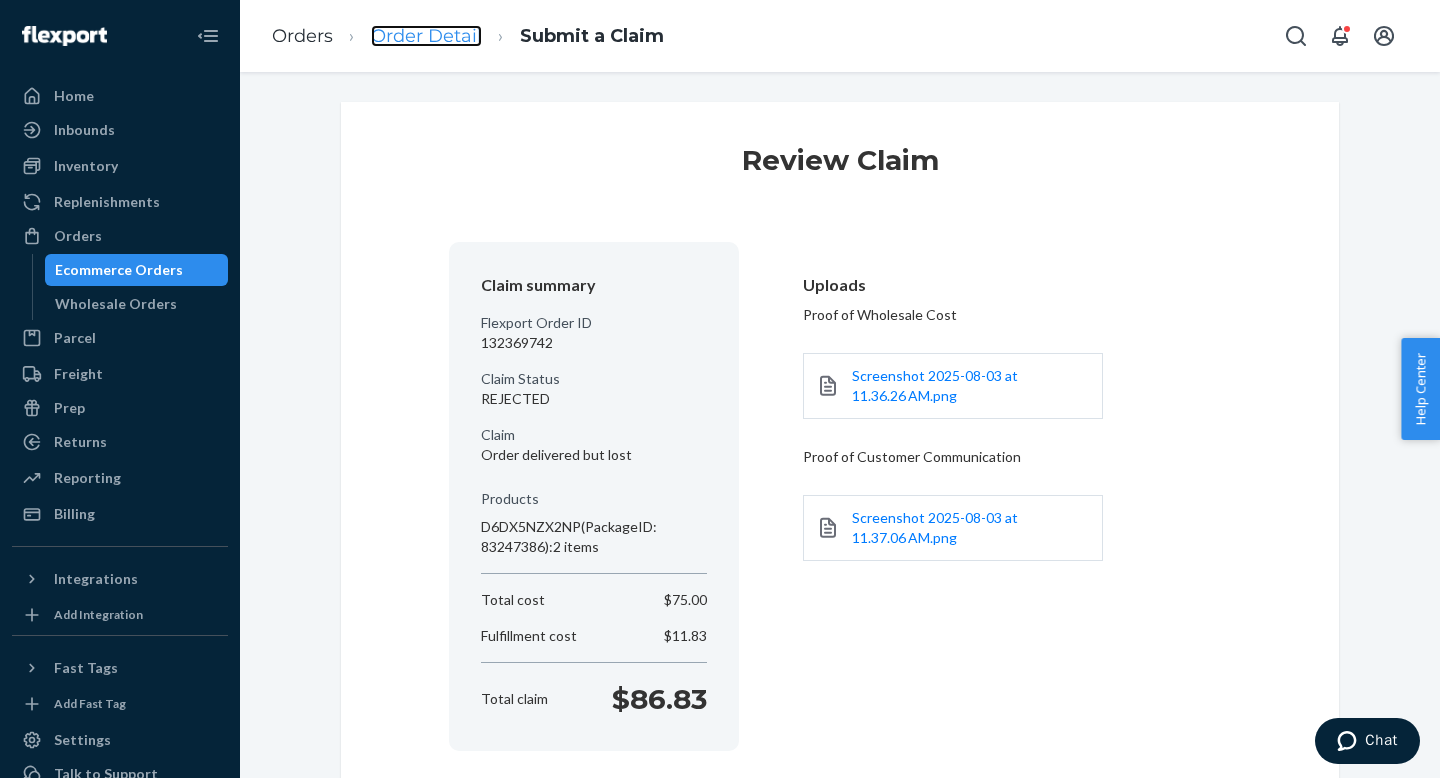click on "Order Detail" at bounding box center [426, 36] 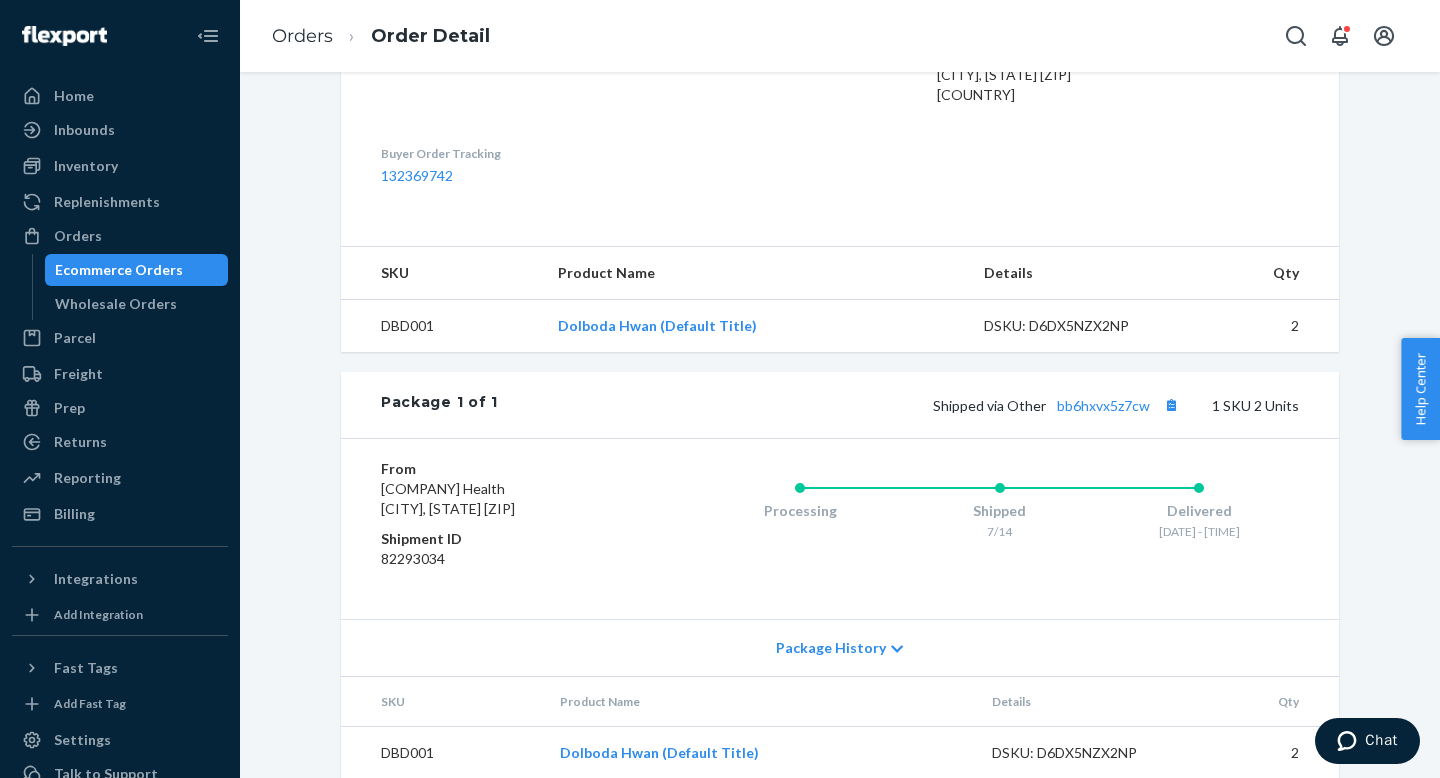 scroll, scrollTop: 669, scrollLeft: 0, axis: vertical 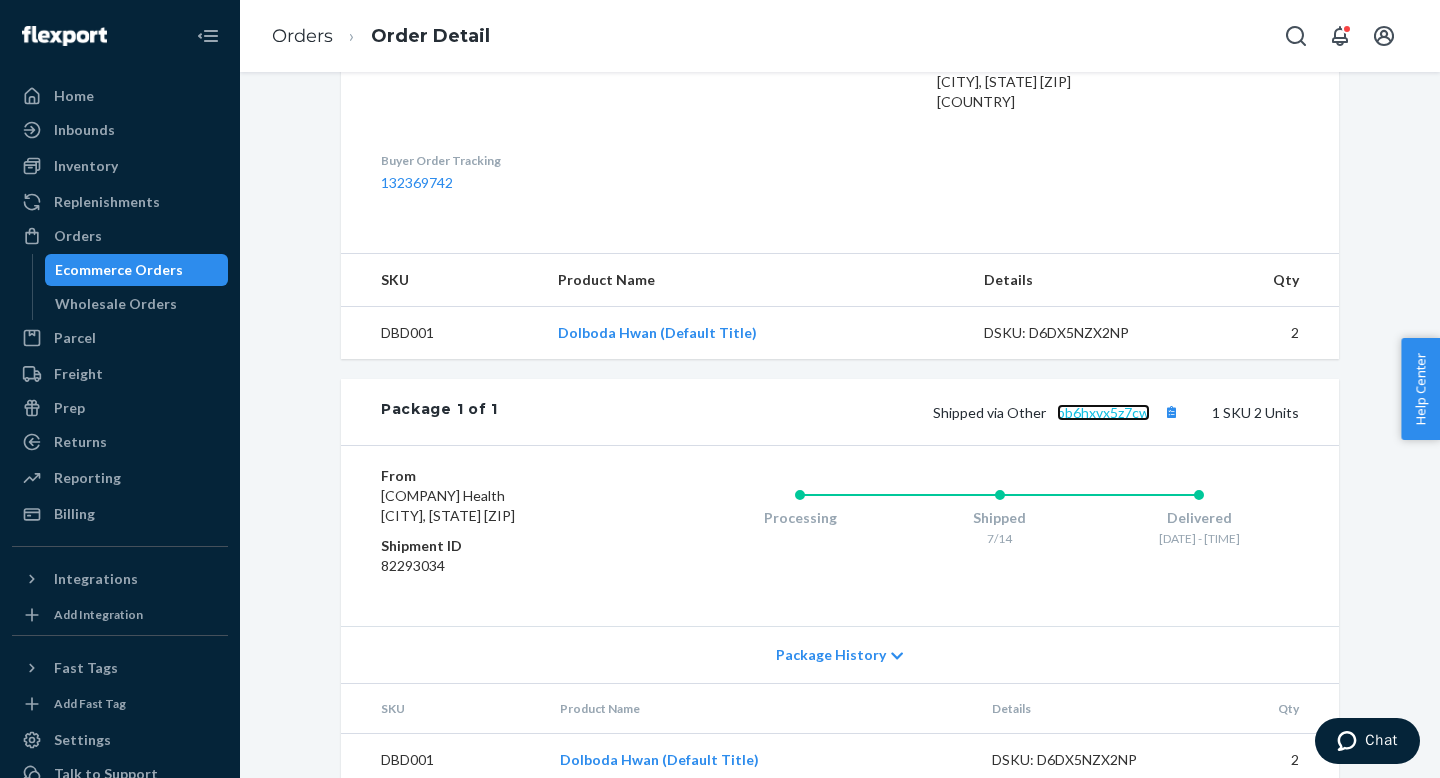 click on "bb6hxvx5z7cw" at bounding box center [1103, 412] 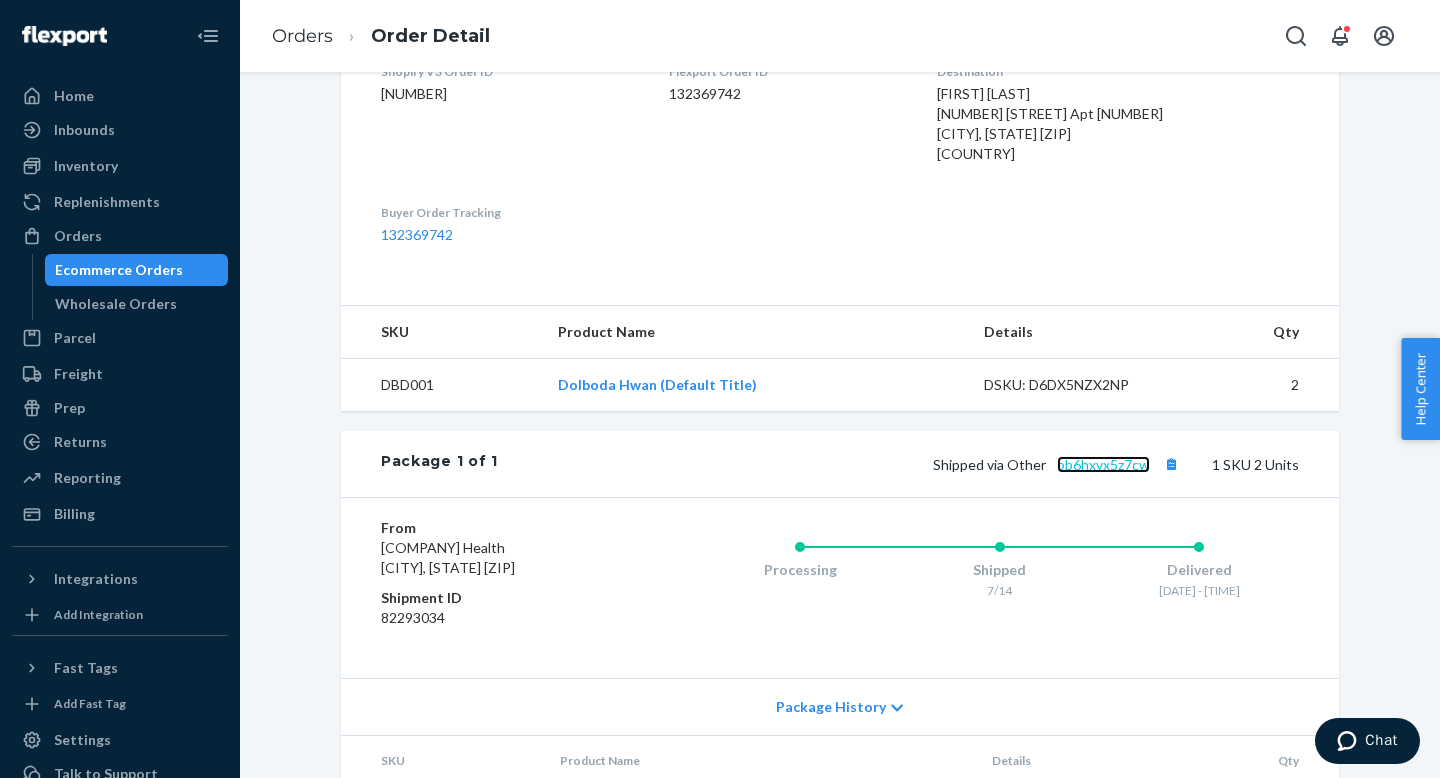 scroll, scrollTop: 0, scrollLeft: 0, axis: both 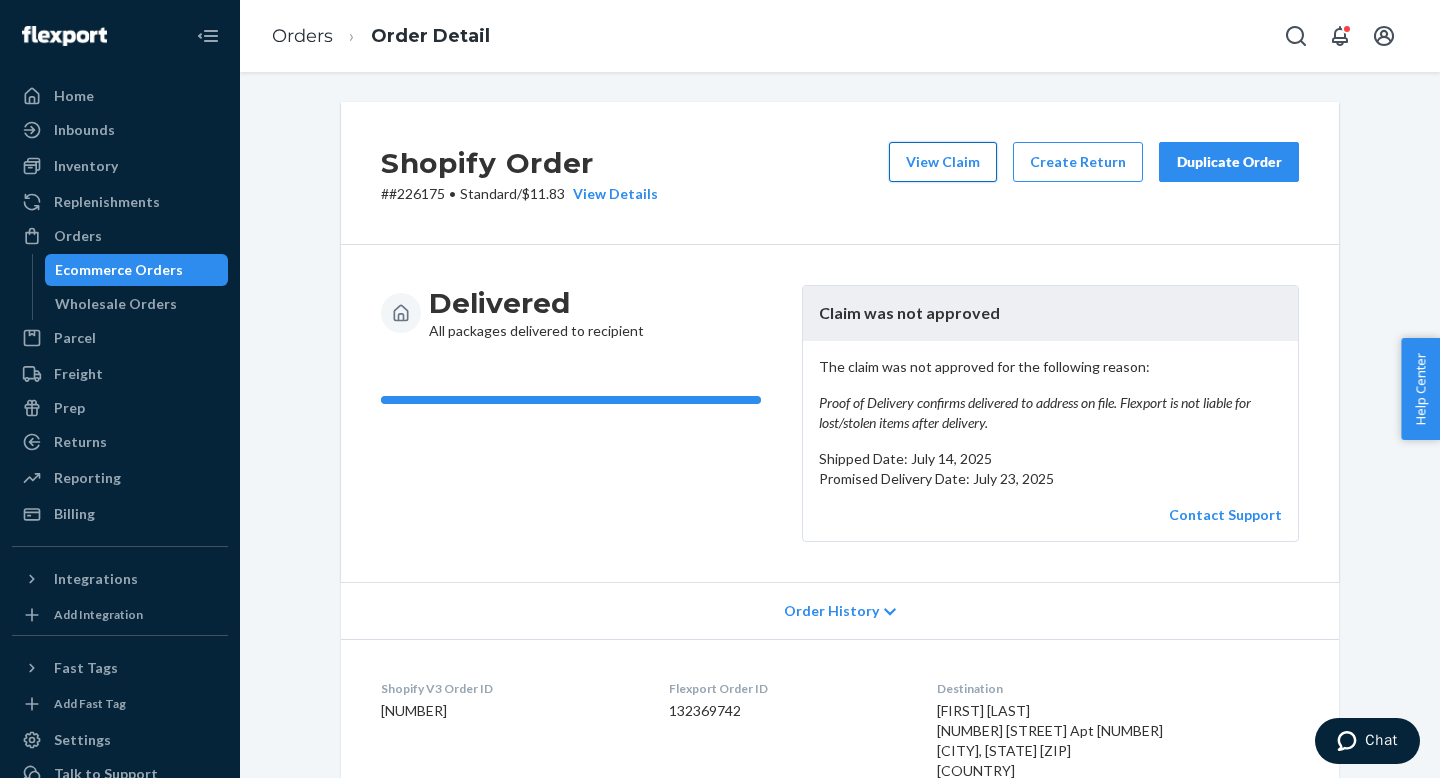 click on "View Claim" at bounding box center (943, 162) 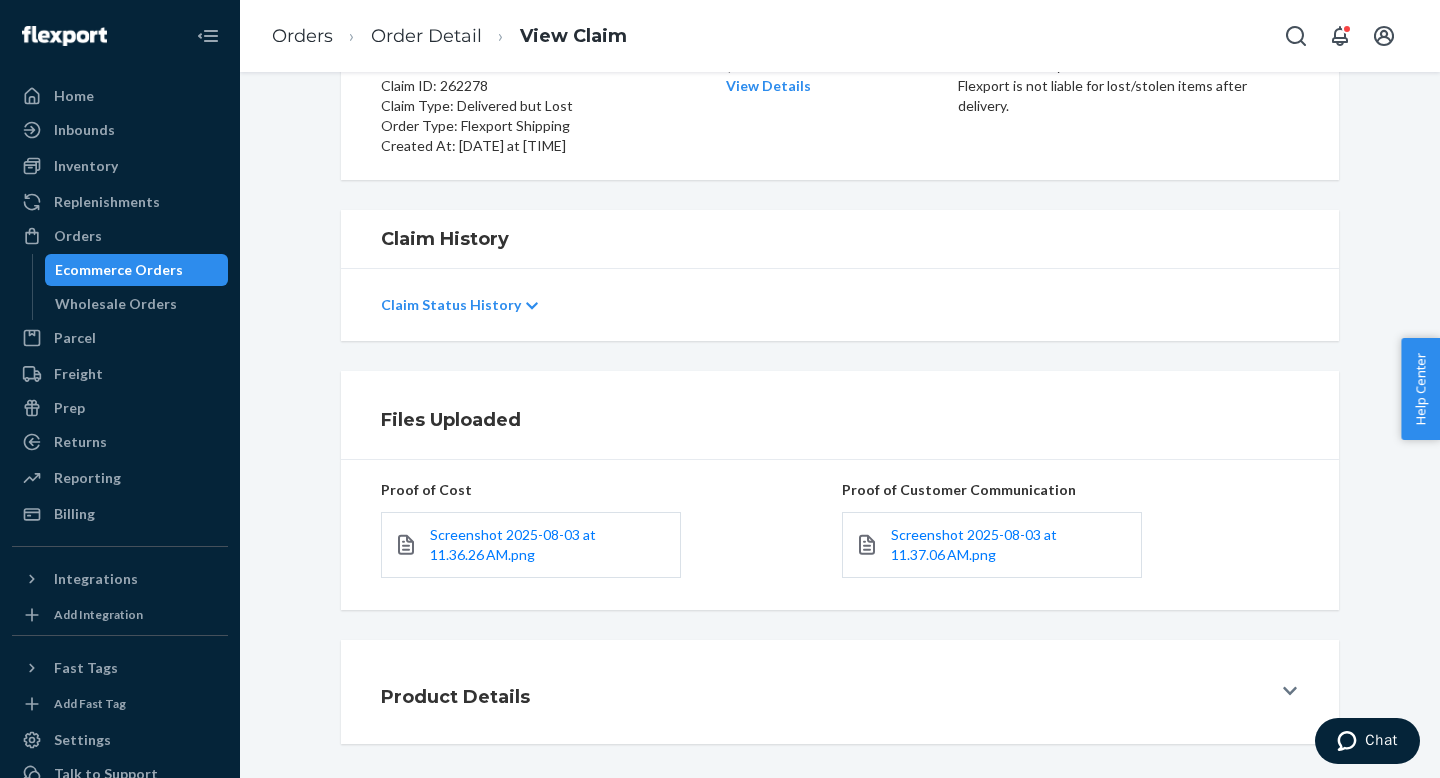 scroll, scrollTop: 220, scrollLeft: 0, axis: vertical 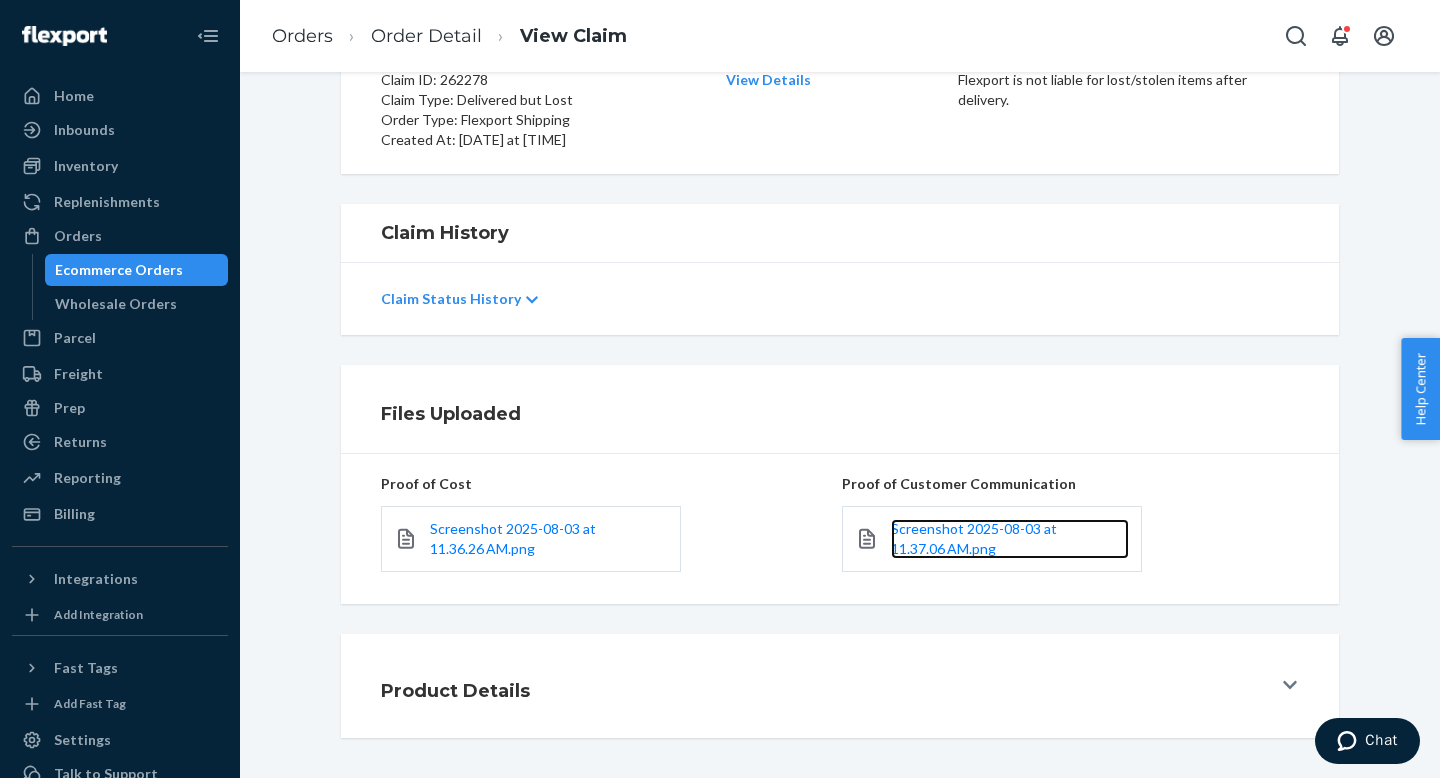 click on "Screenshot 2025-08-03 at 11.37.06 AM.png" at bounding box center (1010, 539) 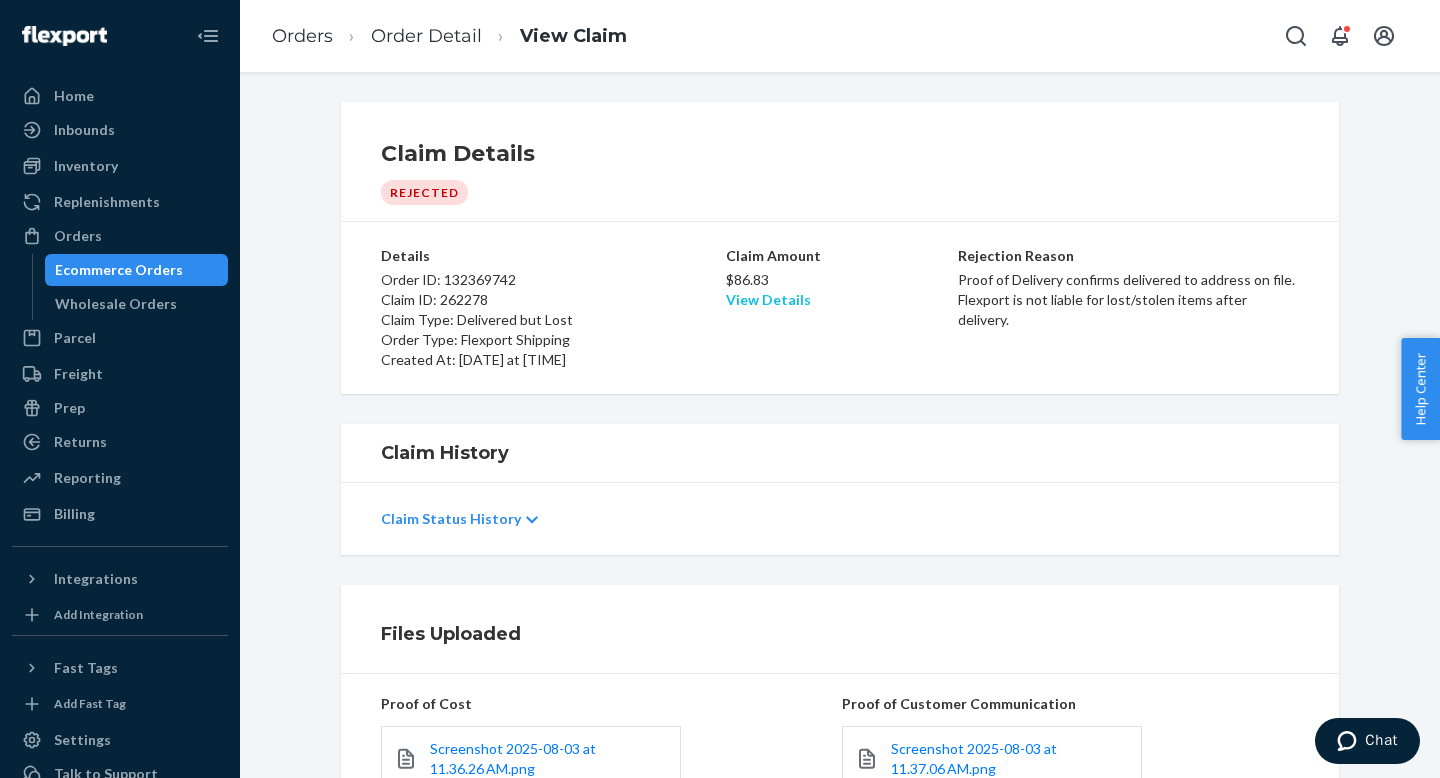 click on "View Details" at bounding box center [768, 299] 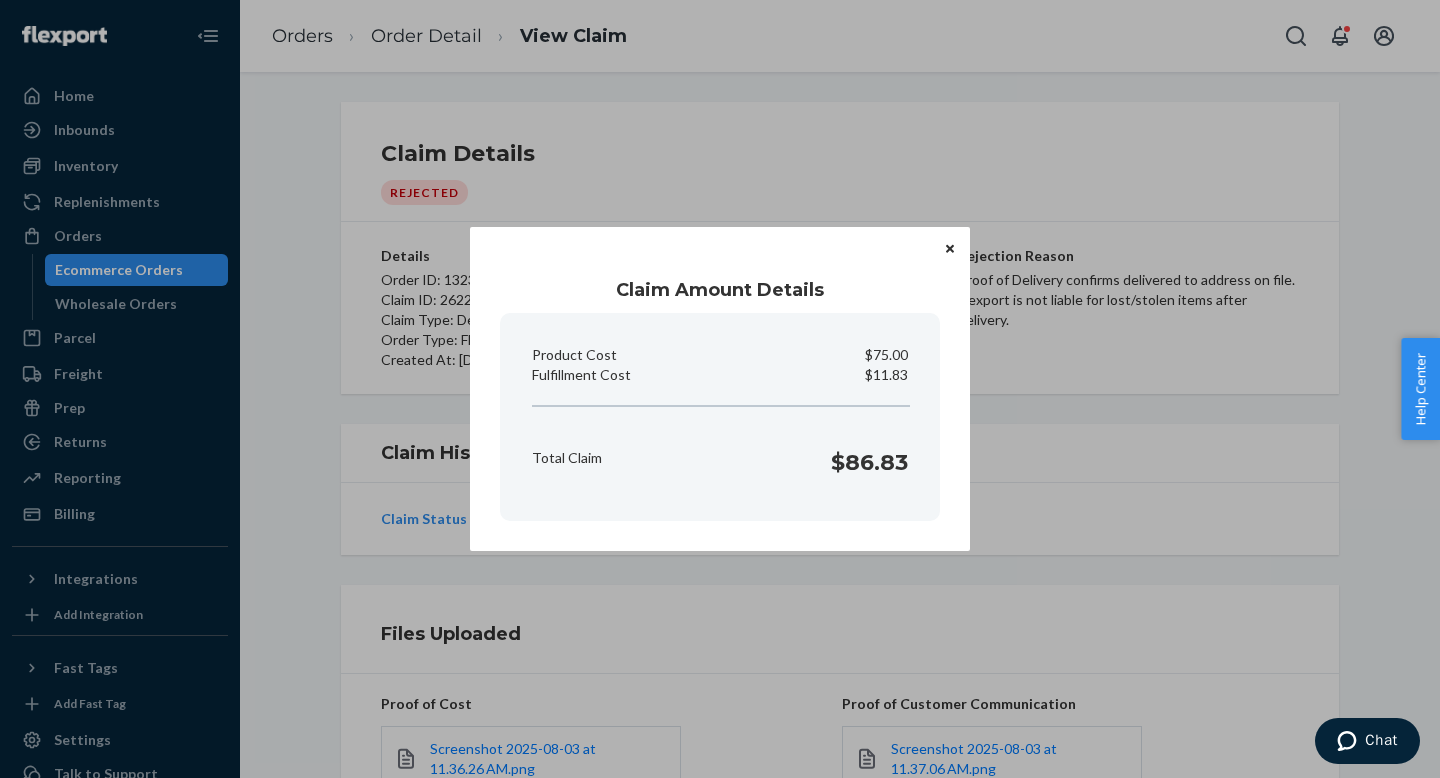click on "Claim Amount Details Product Cost $75.00 Fulfillment Cost $11.83 Total Claim $86.83 Home Inbounds Shipping Plans Problems Inventory Products Replenishments Orders Ecommerce Orders Wholesale Orders Parcel Parcel orders Integrations Freight Prep Returns All Returns Settings Packages Reporting Reports Analytics Billing Integrations Add Integration Fast Tags Add Fast Tag Settings Talk to Support Help Center Give Feedback Orders Order Detail View Claim Claim Details Rejected Details Order ID:  132369742 Claim ID:  262278 Claim Type:  Delivered but Lost Order Type:  Flexport Shipping Created At:  August 3, 2025 at 11:38 AM Claim Amount $86.83 View Details Rejection Reason Proof of Delivery confirms delivered to address on file. Flexport is not liable for lost/stolen items after delivery. Claim History Claim Status History Files Uploaded Proof of Cost Screenshot 2025-08-03 at 11.36.26 AM.png Proof of Customer Communication Screenshot 2025-08-03 at 11.37.06 AM.png Product Details" at bounding box center (720, 389) 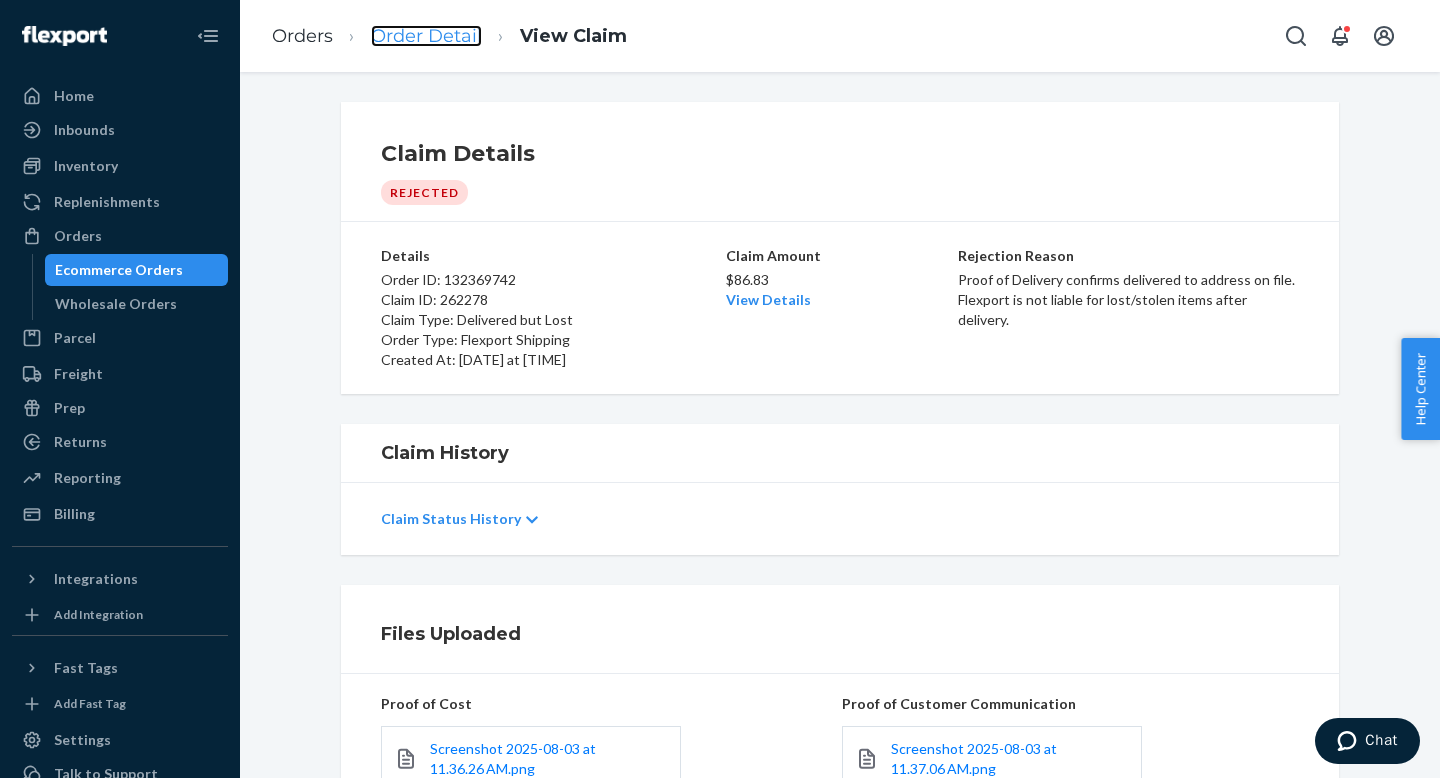 click on "Order Detail" at bounding box center (426, 36) 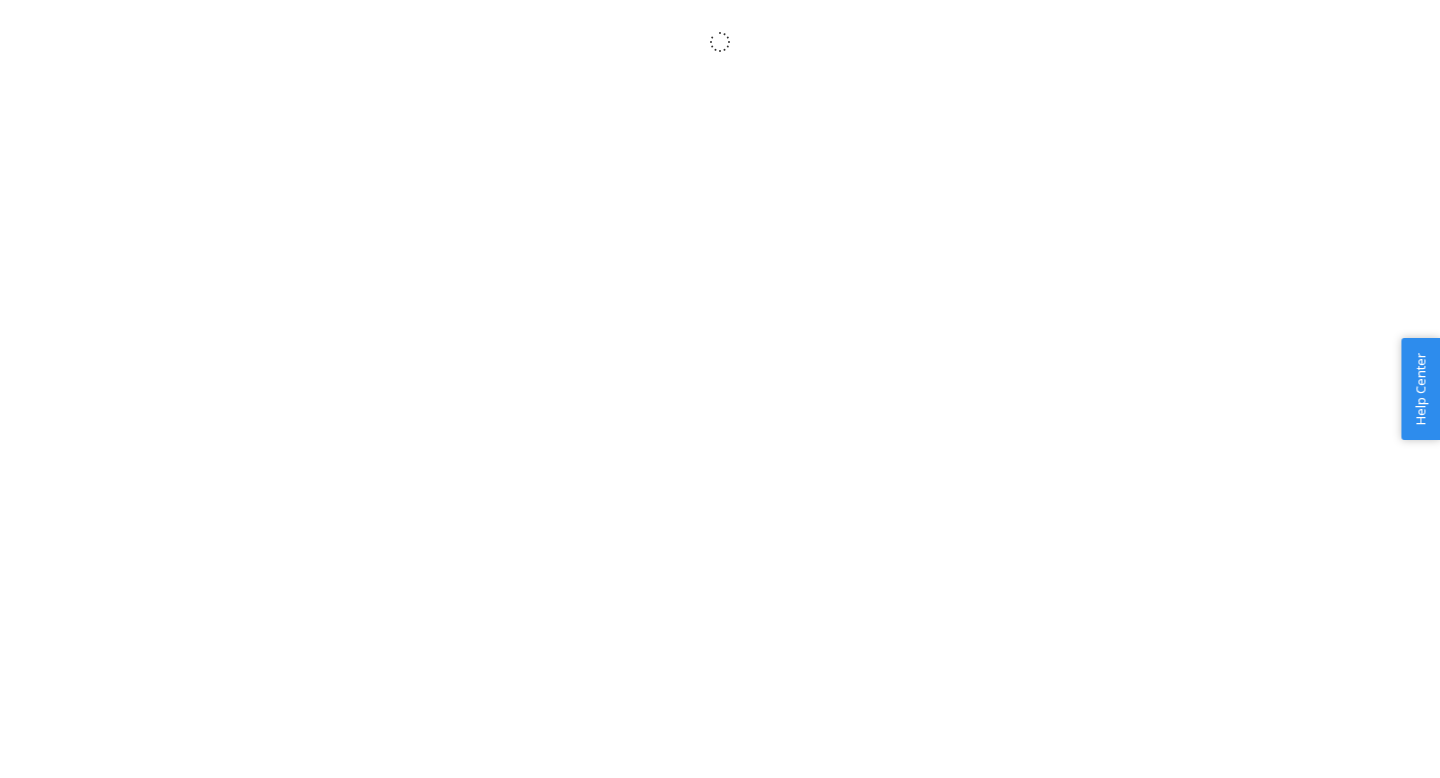 scroll, scrollTop: 0, scrollLeft: 0, axis: both 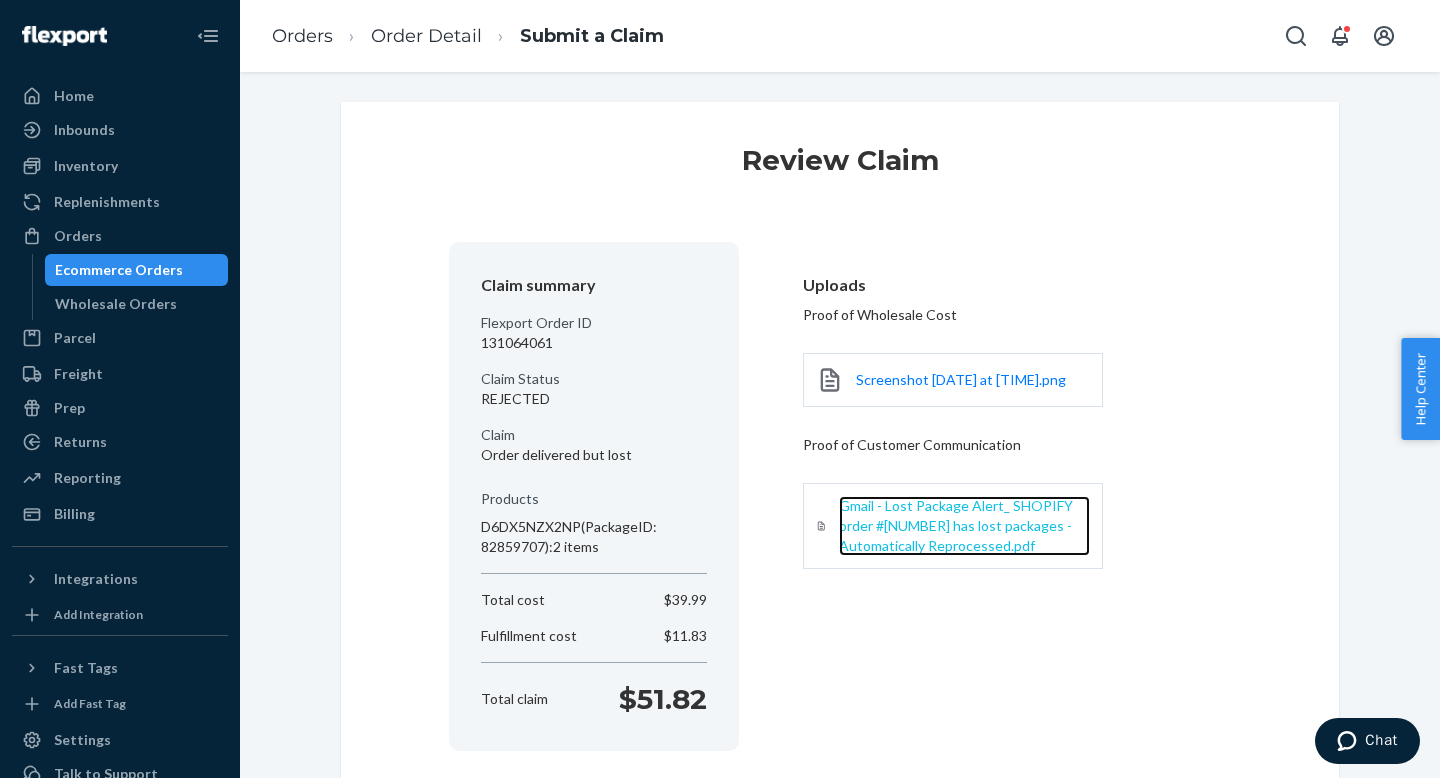 click on "Gmail - Lost Package Alert_ SHOPIFY order #[NUMBER] has lost packages - Automatically Reprocessed.pdf" at bounding box center (956, 525) 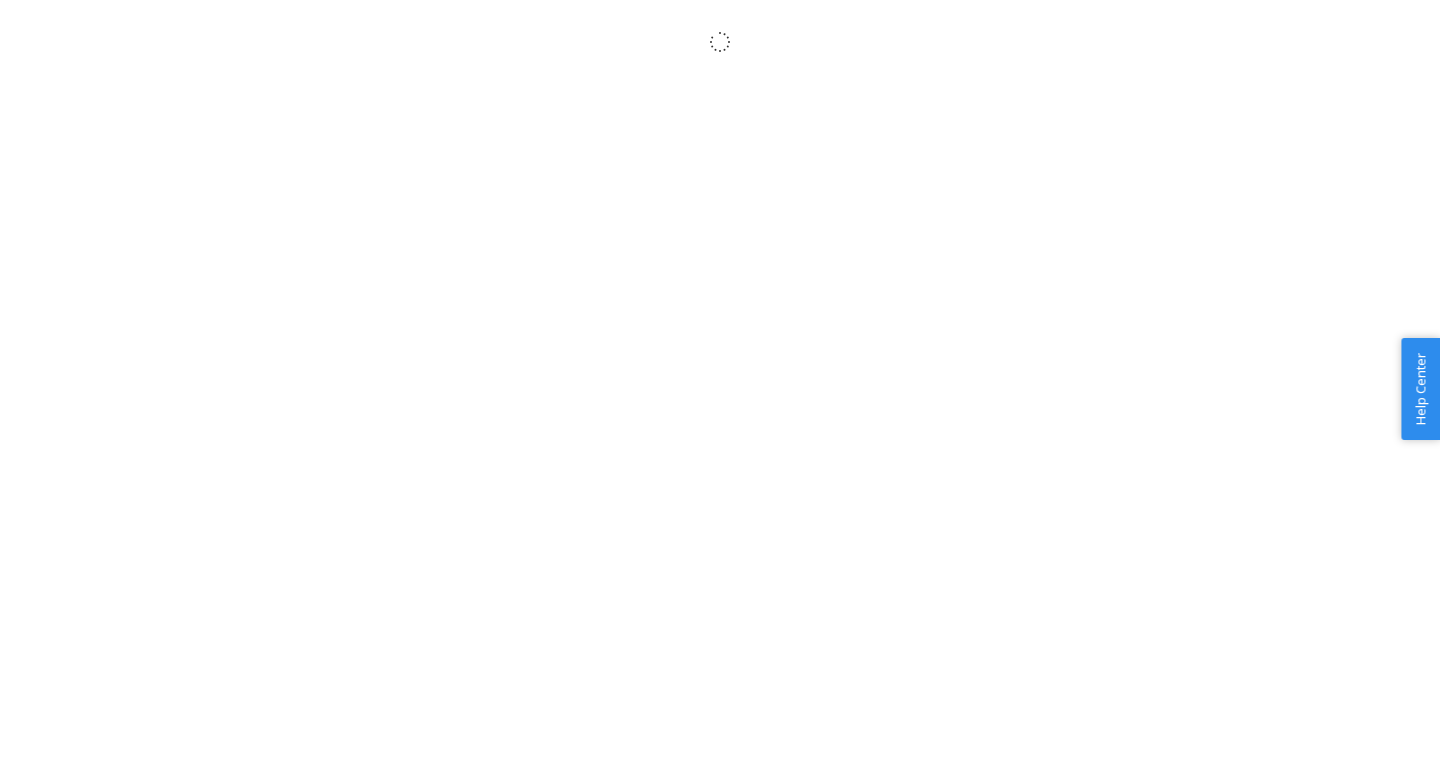 scroll, scrollTop: 0, scrollLeft: 0, axis: both 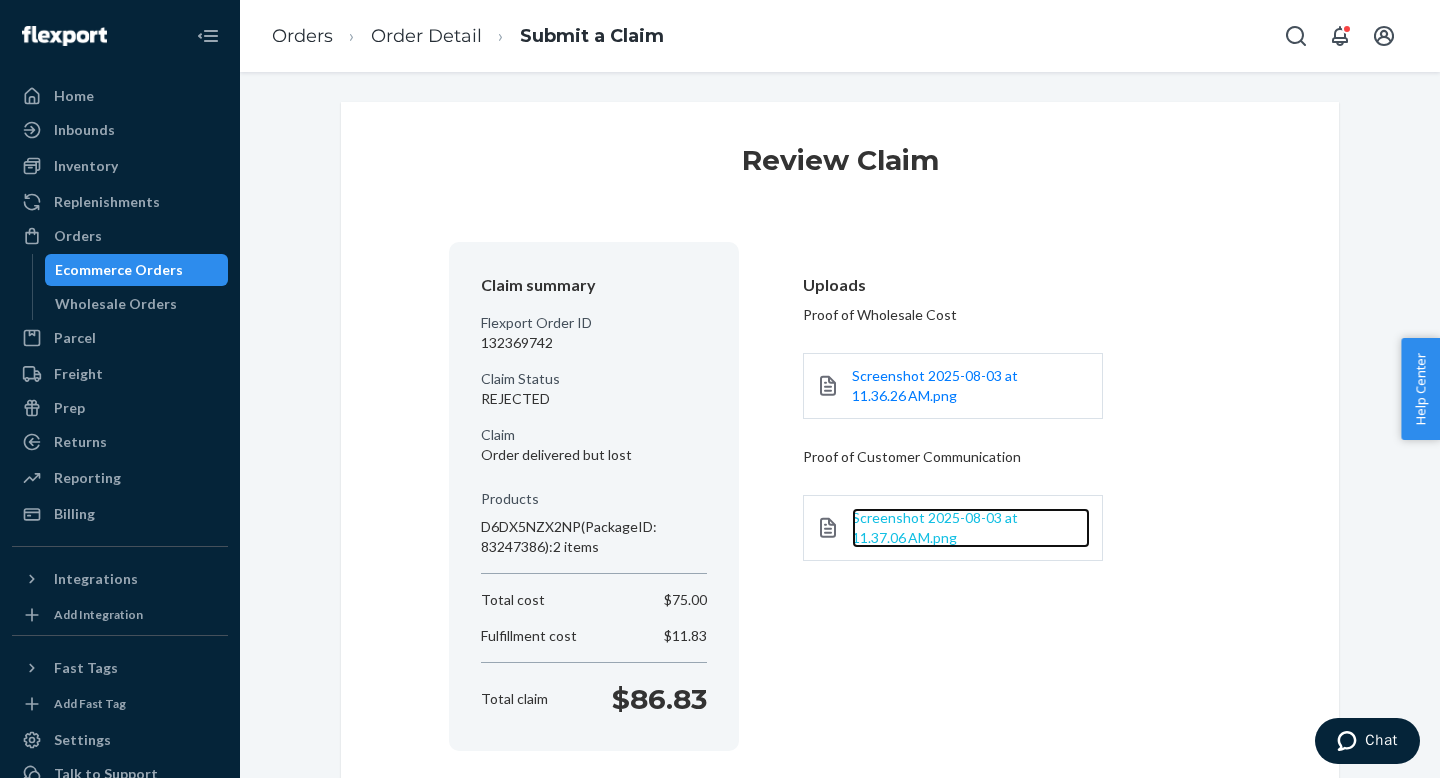 click on "Screenshot 2025-08-03 at 11.37.06 AM.png" at bounding box center [935, 527] 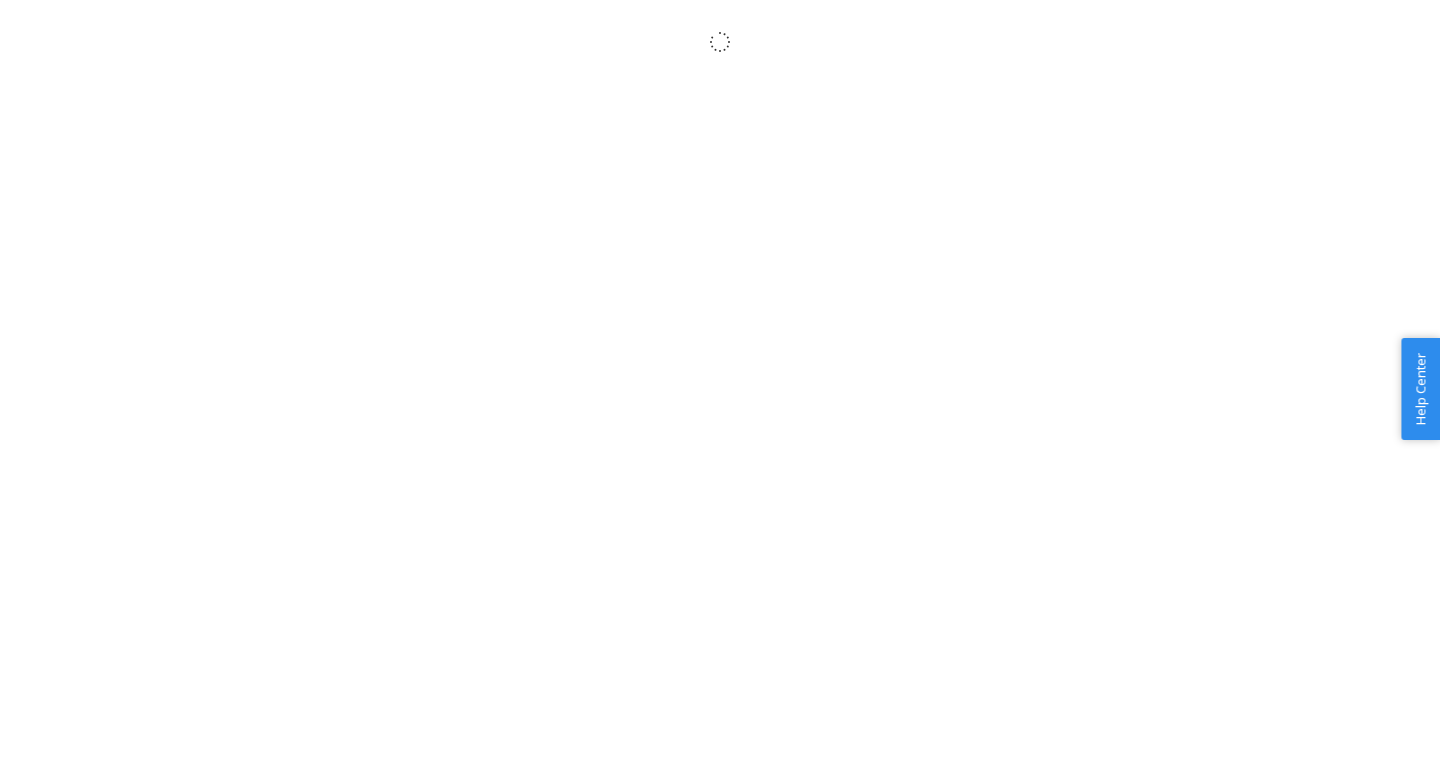 scroll, scrollTop: 0, scrollLeft: 0, axis: both 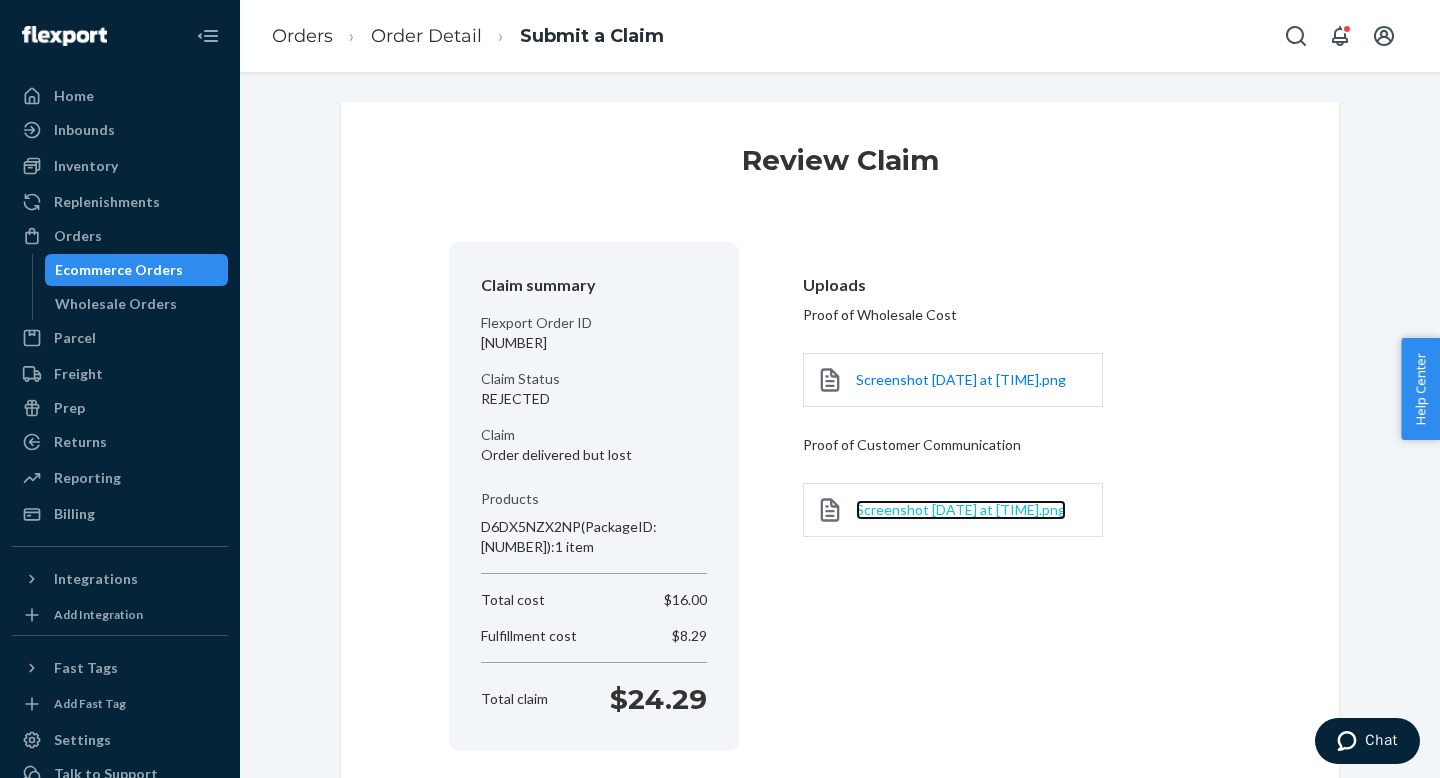 click on "Screenshot [DATE] at [TIME].png" at bounding box center (961, 509) 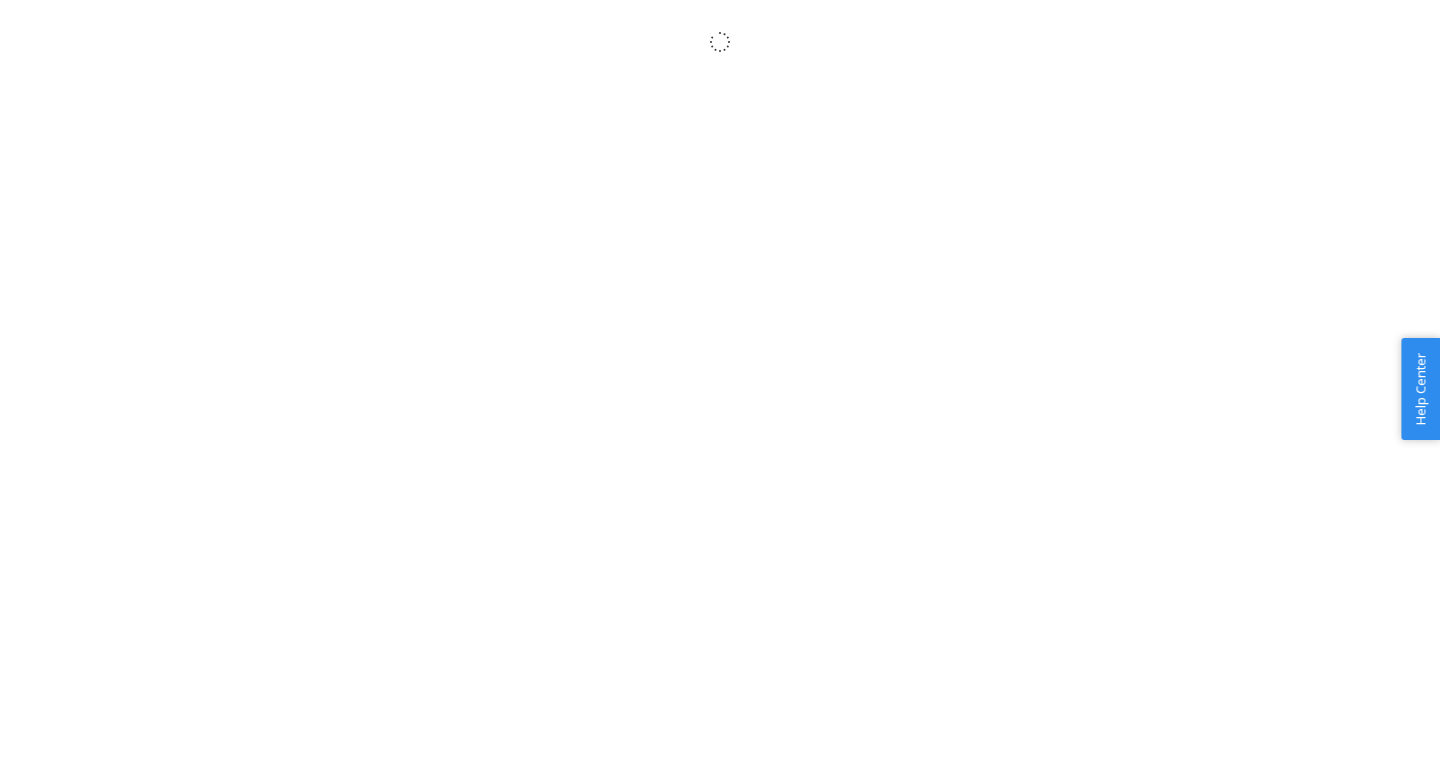 scroll, scrollTop: 0, scrollLeft: 0, axis: both 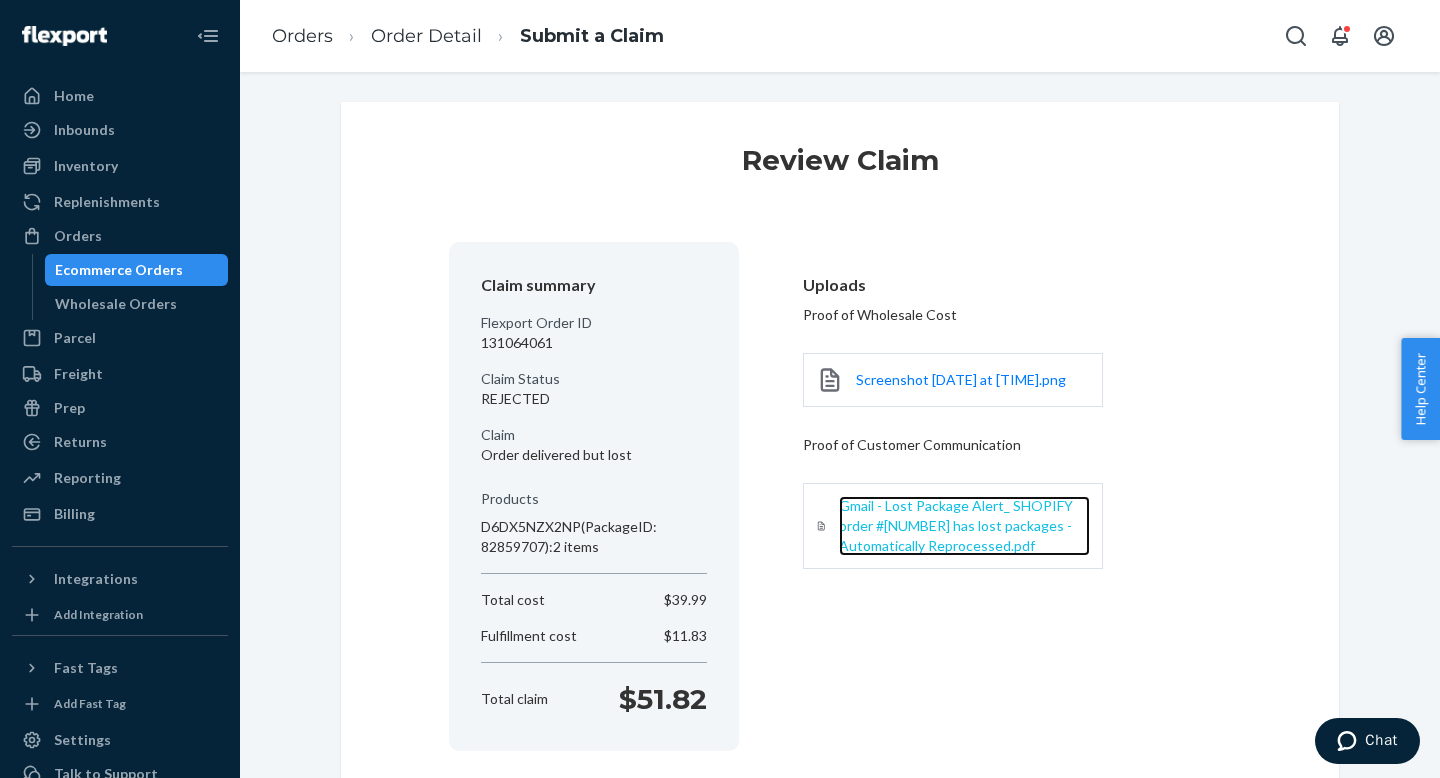 click on "Gmail - Lost Package Alert_ SHOPIFY order #[NUMBER] has lost packages - Automatically Reprocessed.pdf" at bounding box center (956, 525) 